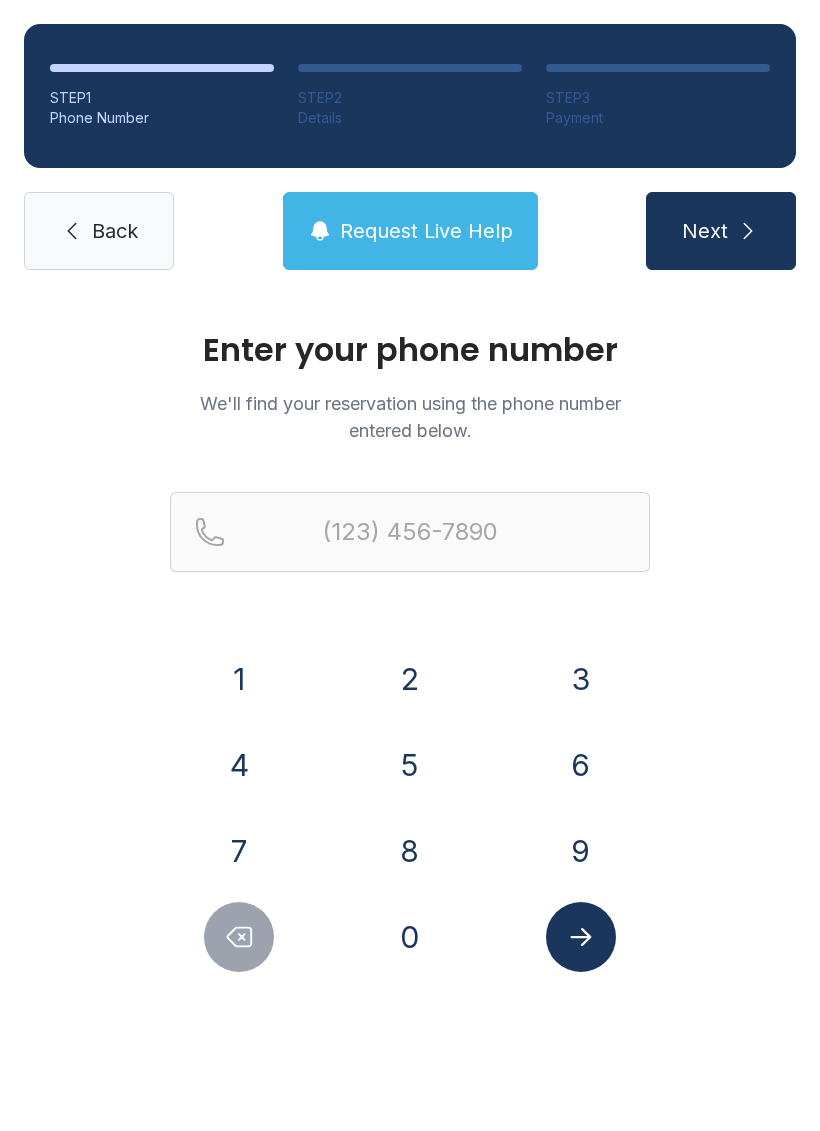 scroll, scrollTop: 0, scrollLeft: 0, axis: both 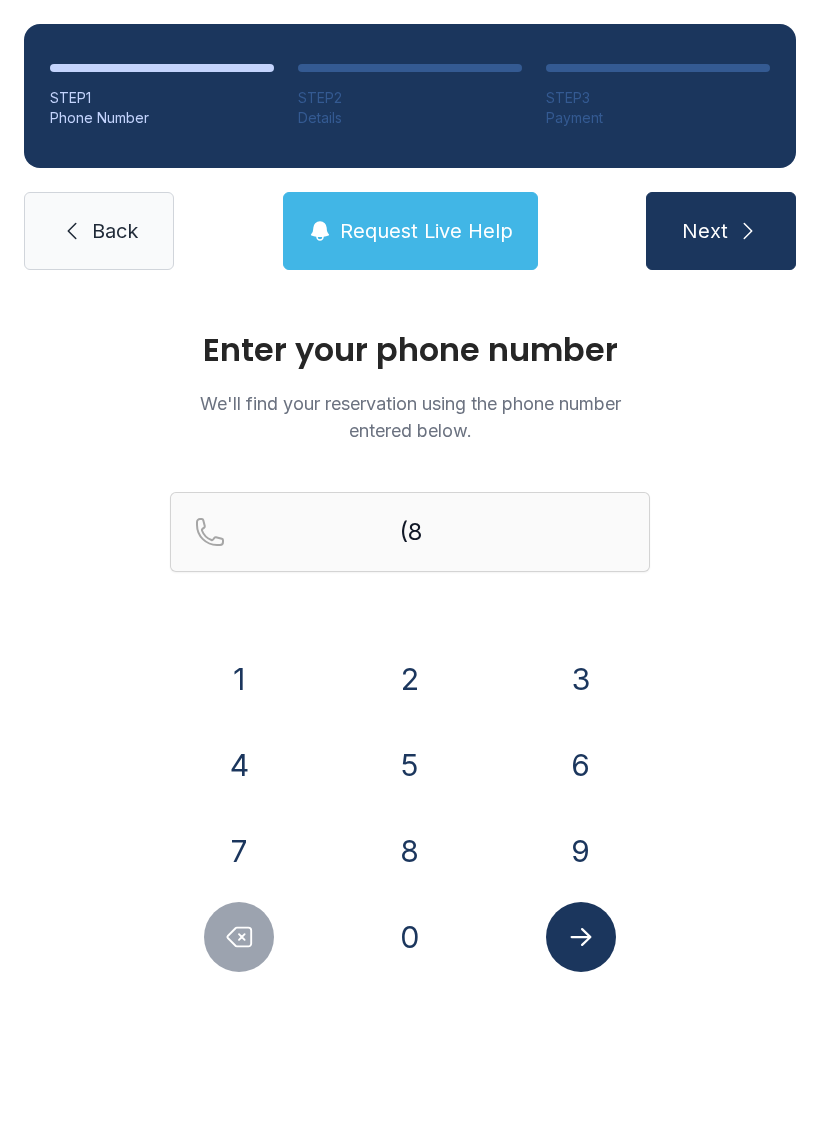 click on "0" at bounding box center [239, 679] 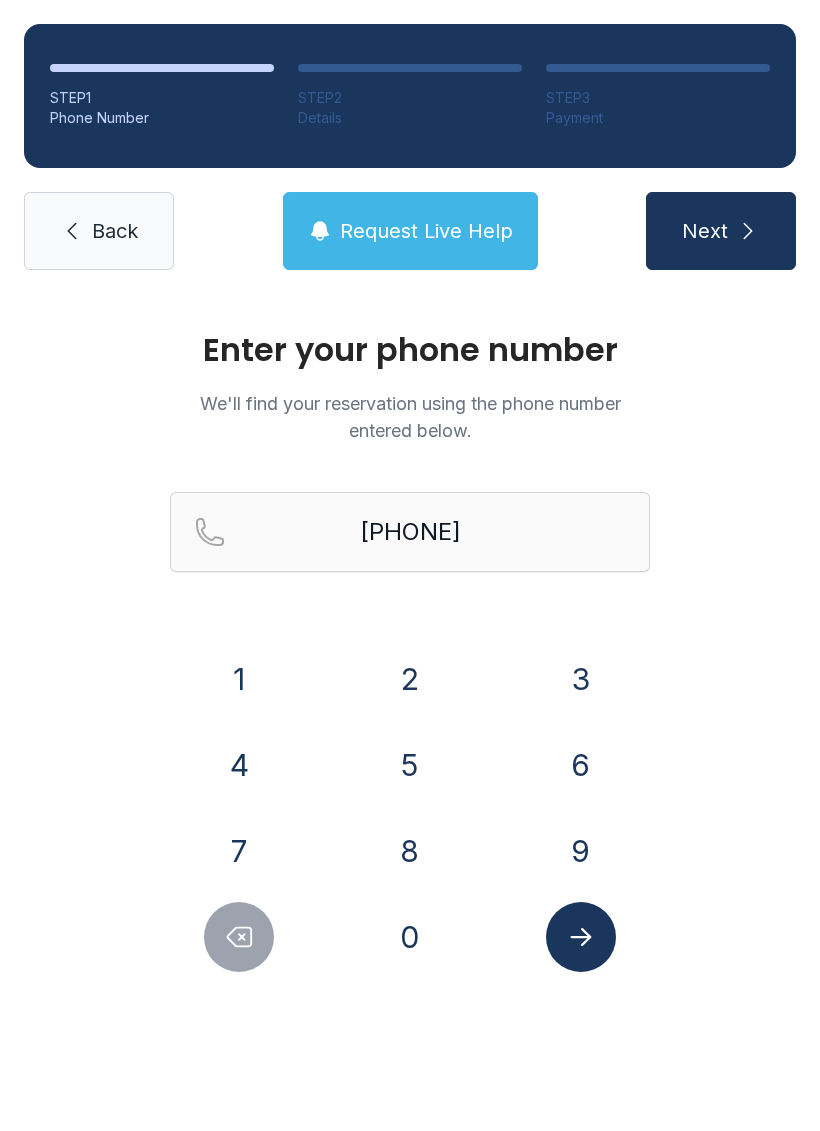 click on "3" at bounding box center [239, 679] 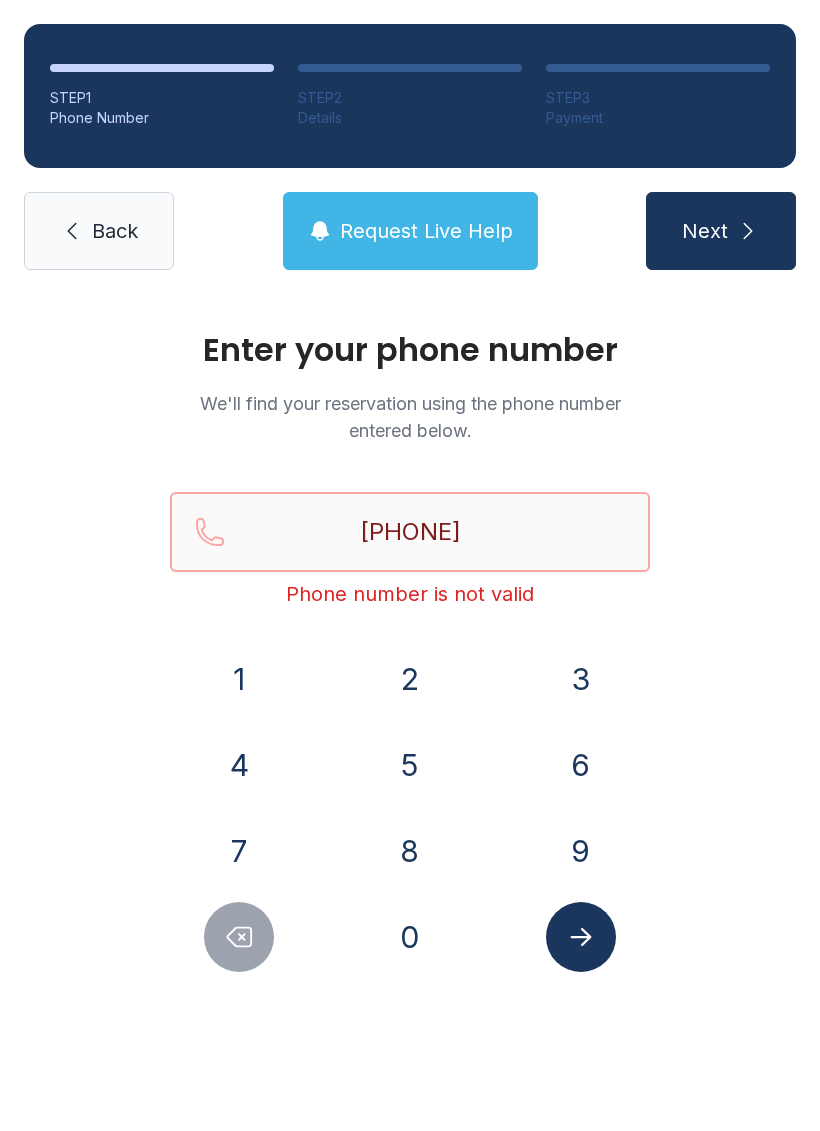 type on "[PHONE]" 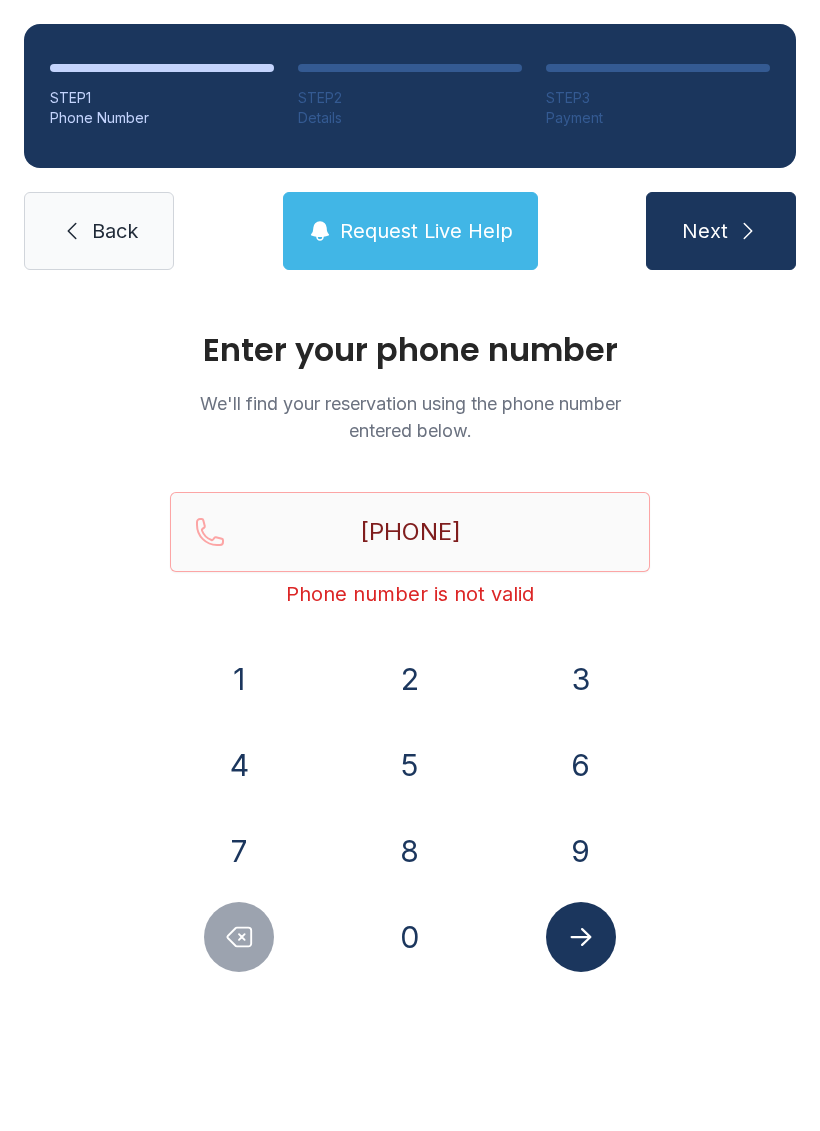 click on "7" at bounding box center [239, 679] 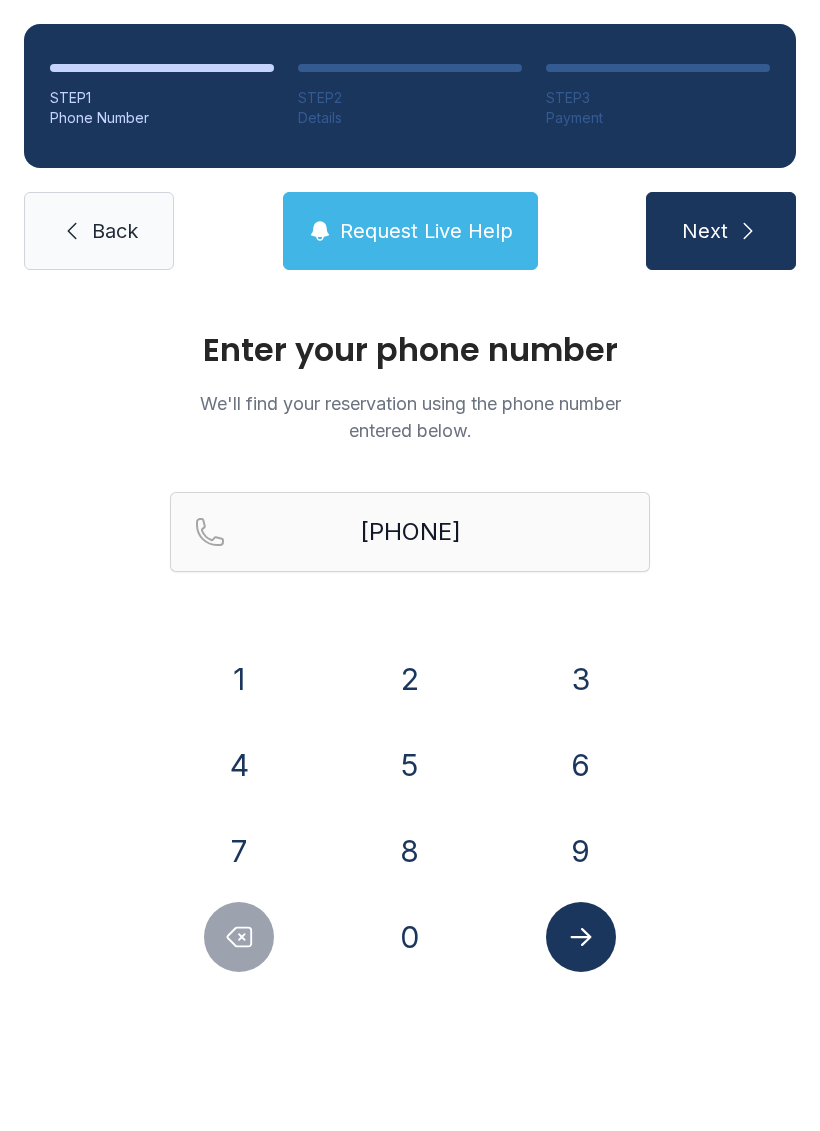 click at bounding box center [580, 937] 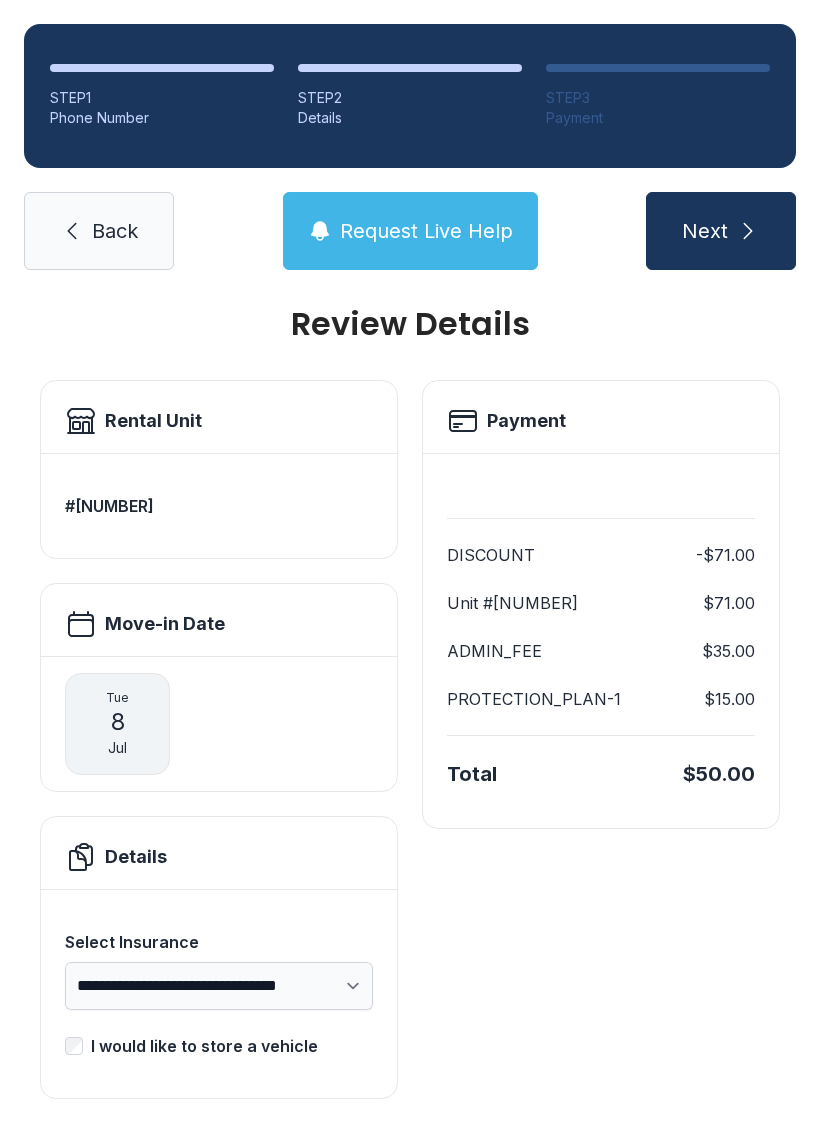 scroll, scrollTop: 25, scrollLeft: 0, axis: vertical 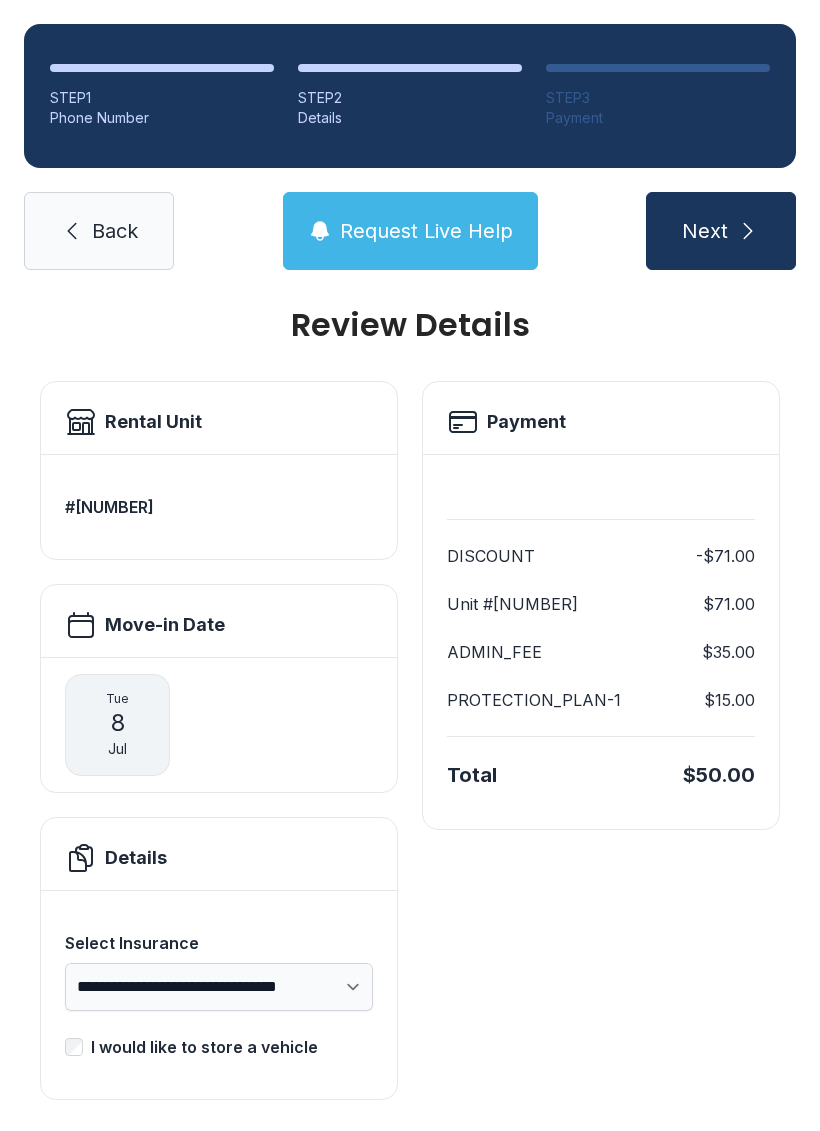 click on "Next" at bounding box center (721, 231) 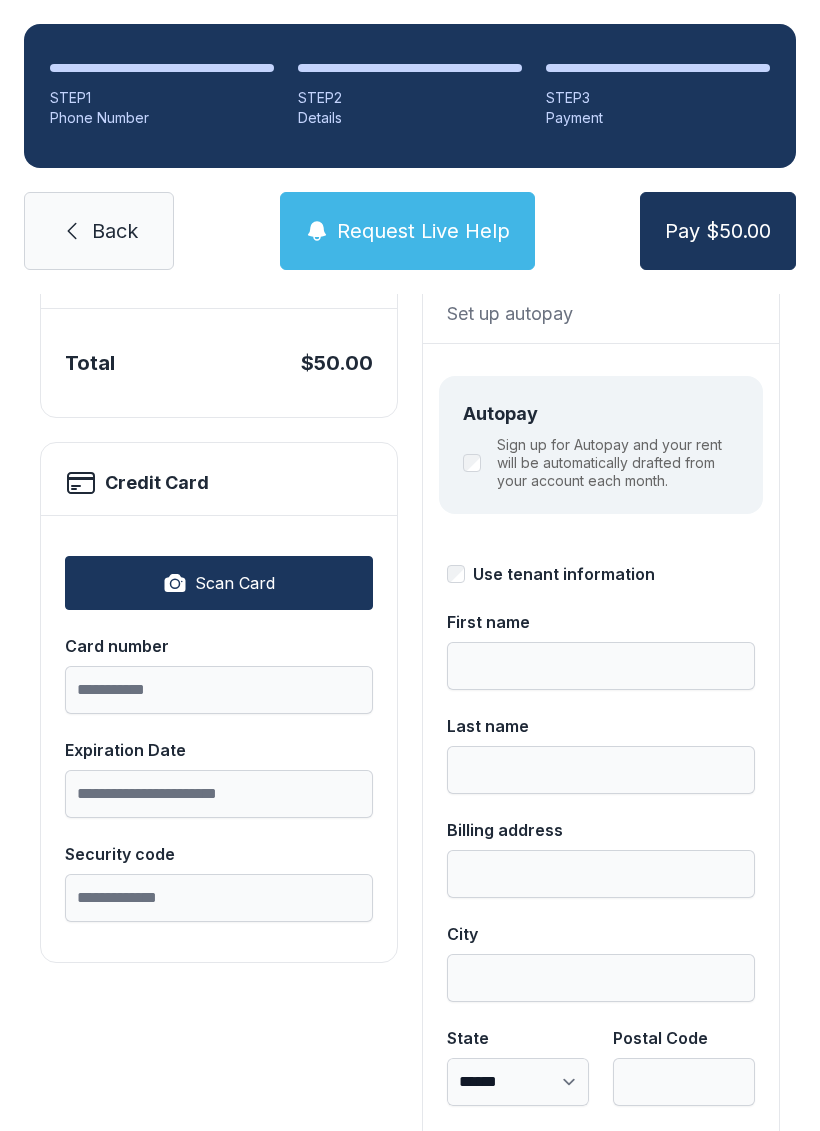 scroll, scrollTop: 183, scrollLeft: 0, axis: vertical 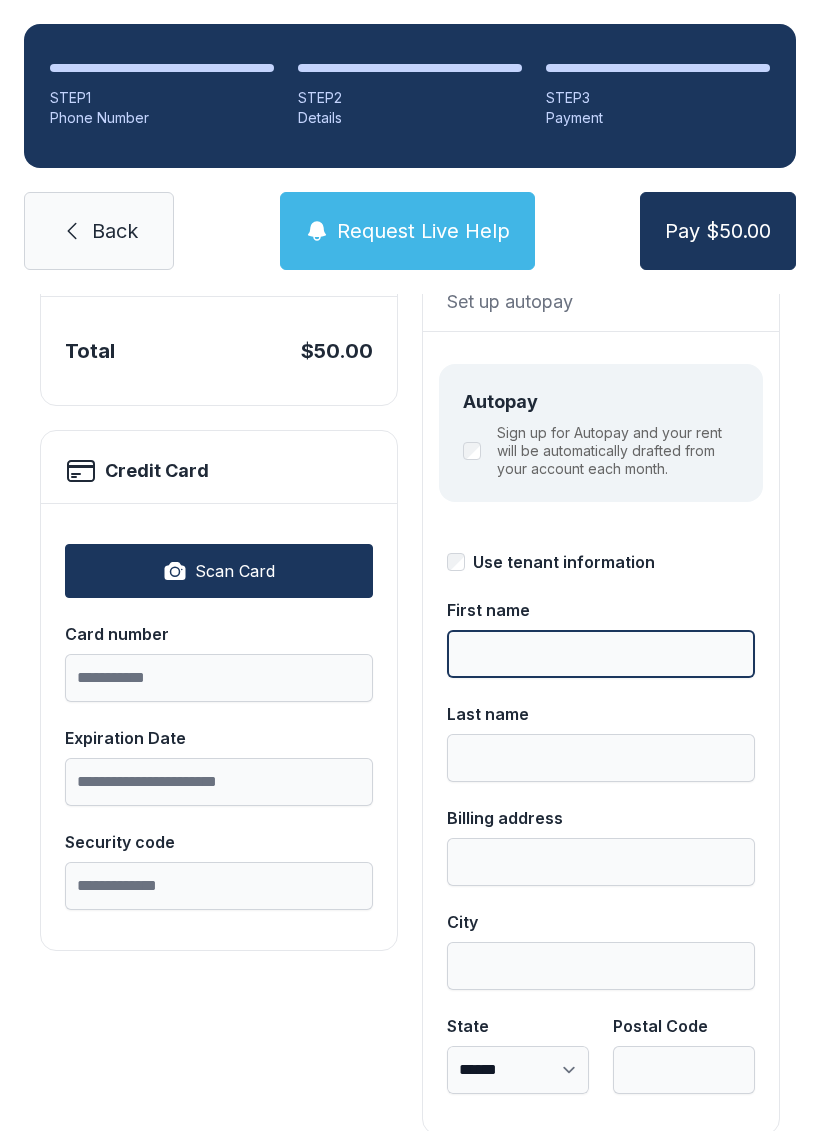click on "First name" at bounding box center [601, 654] 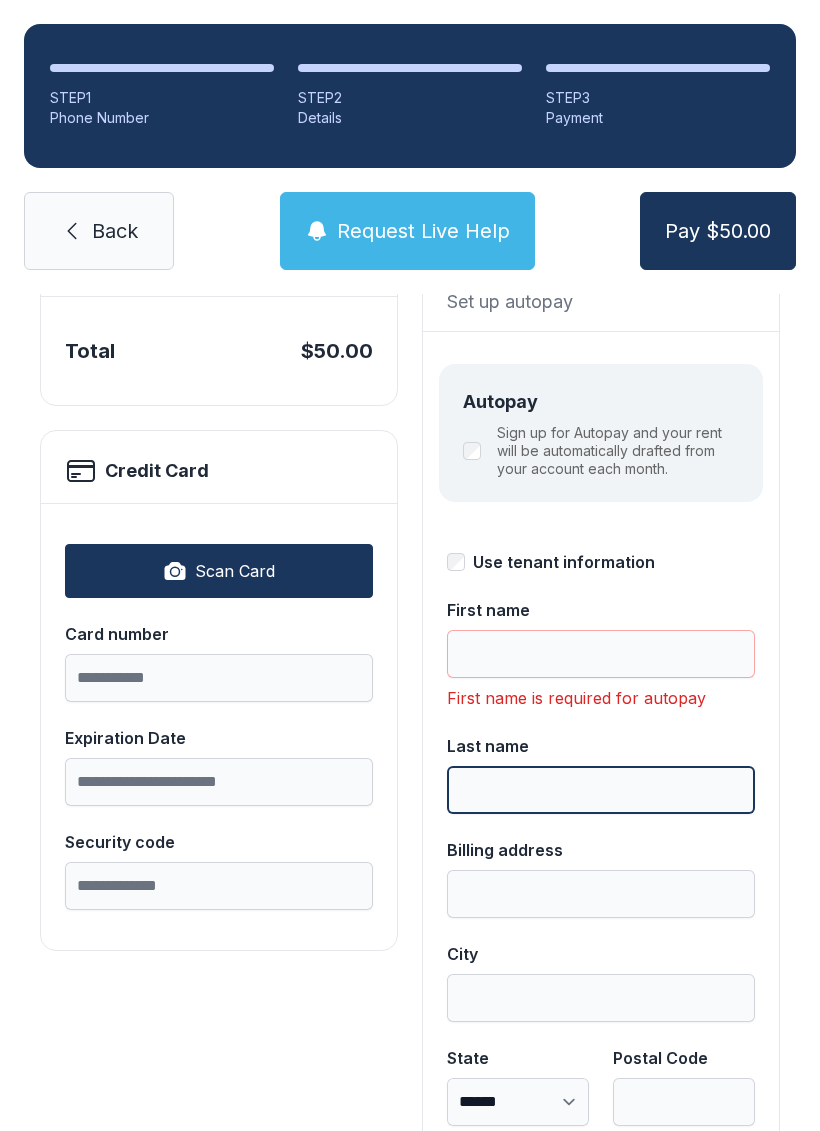 scroll, scrollTop: 49, scrollLeft: 0, axis: vertical 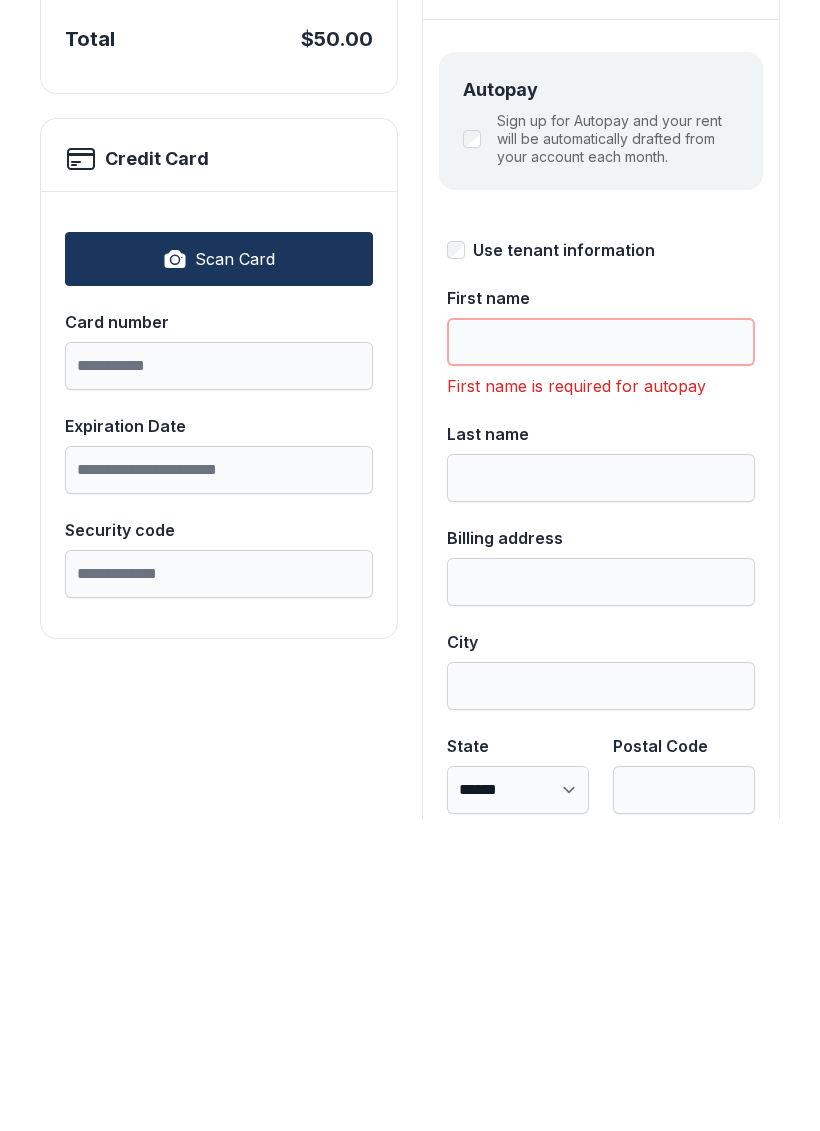 click on "First name" at bounding box center [601, 654] 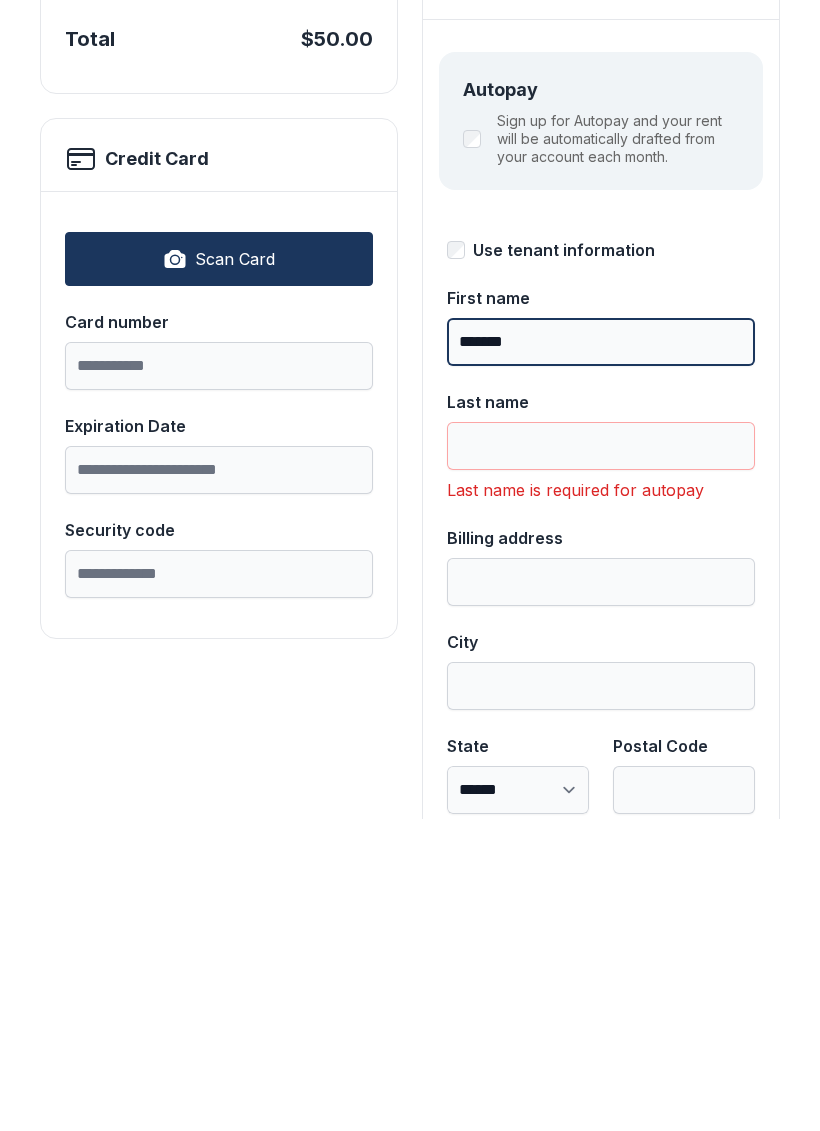 type on "*******" 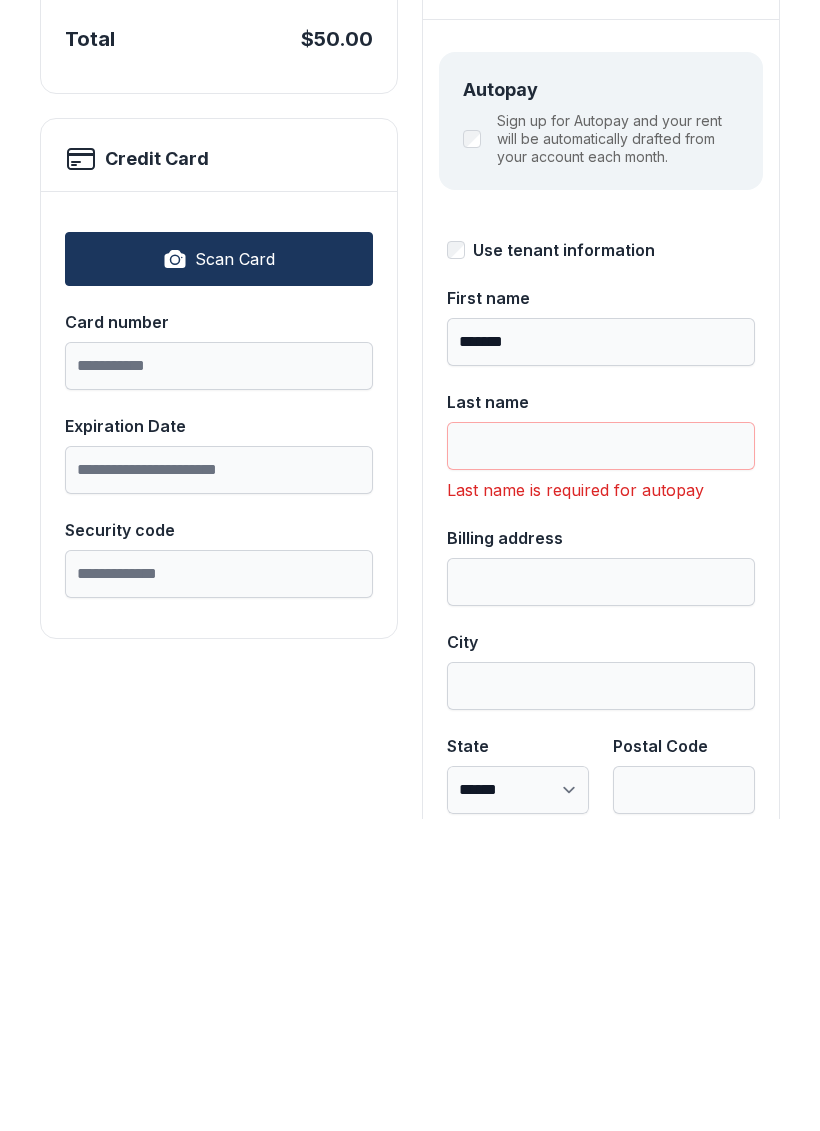 click on "Last name" at bounding box center [601, 758] 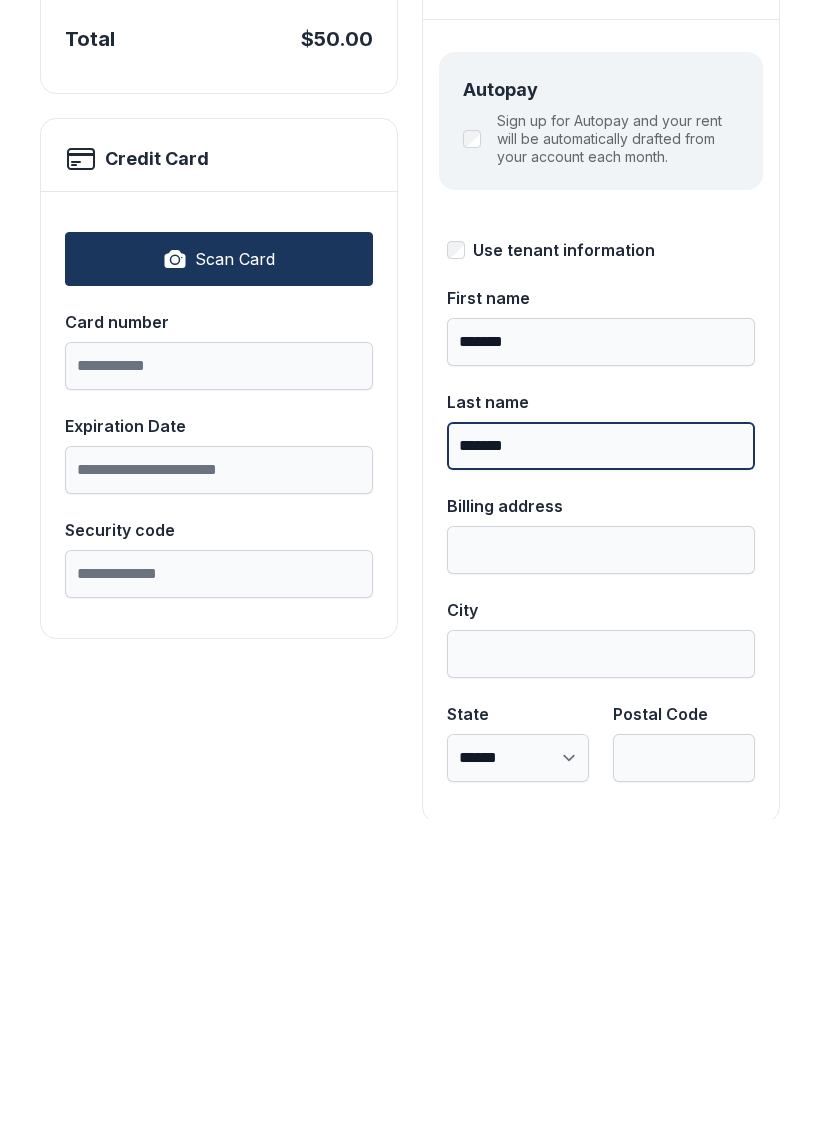 type on "*******" 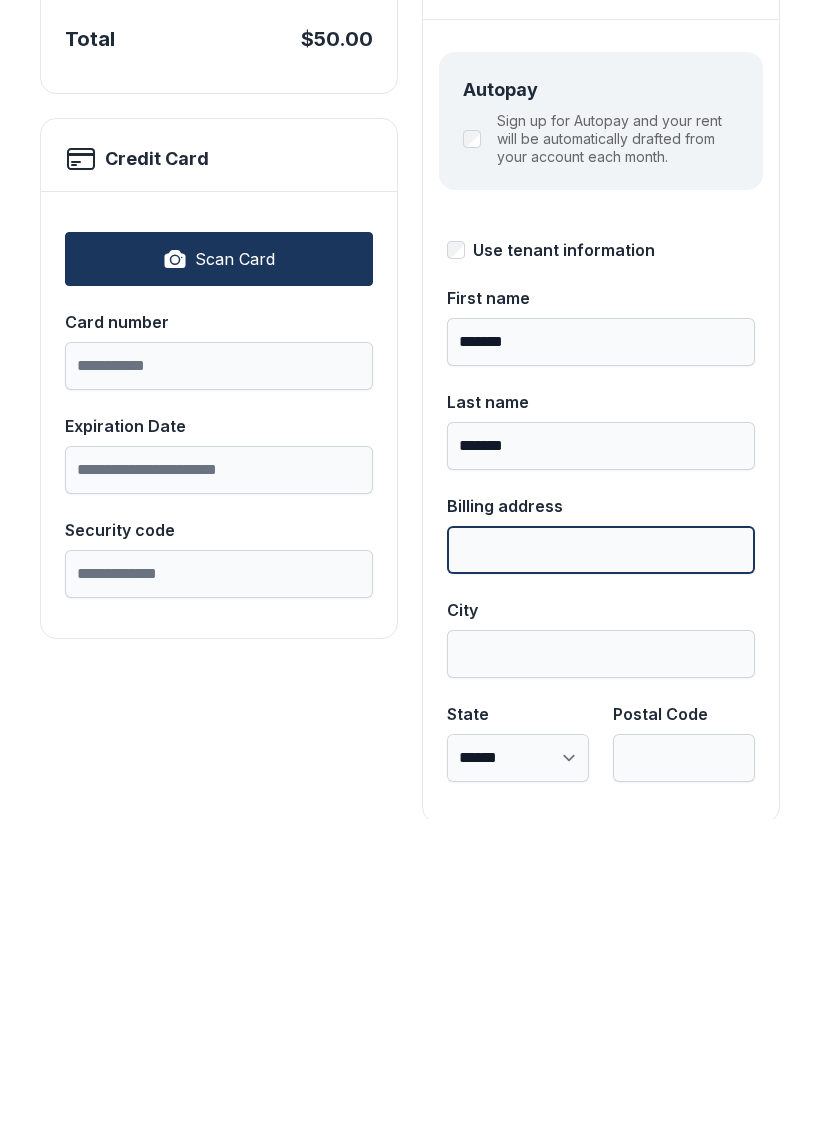 click on "Billing address" at bounding box center [601, 862] 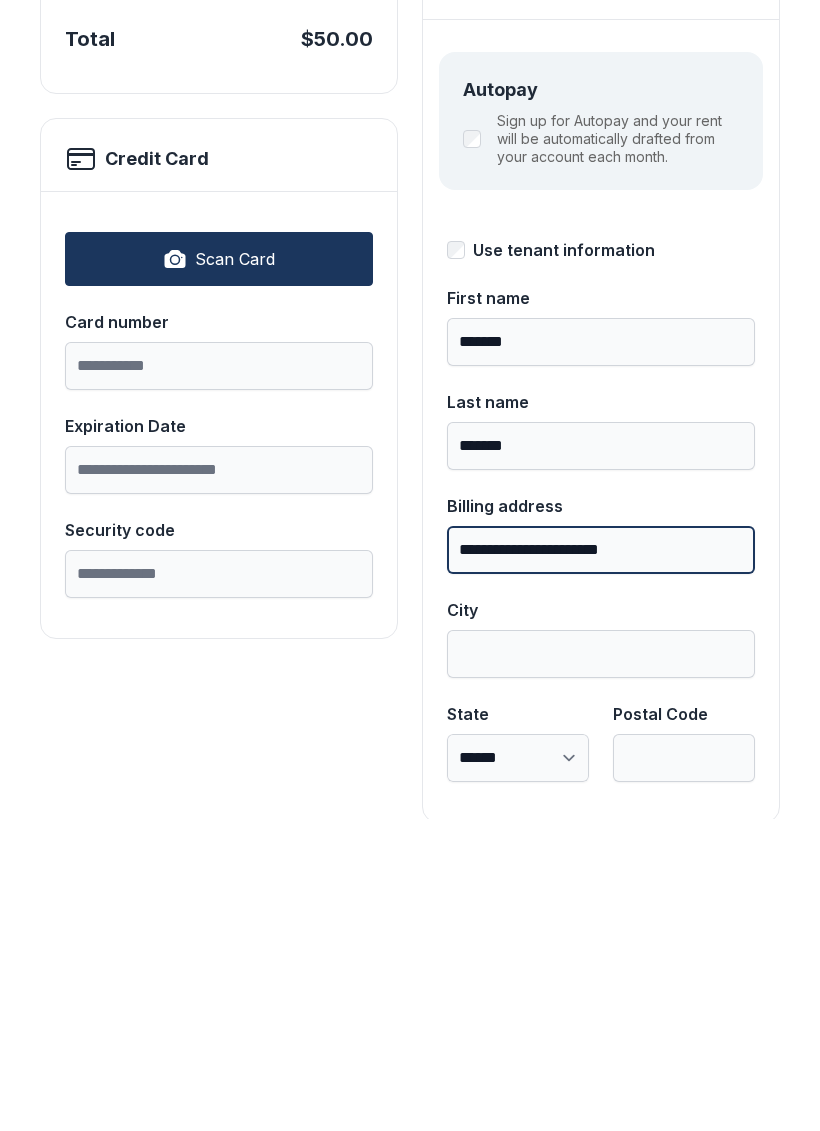 type on "**********" 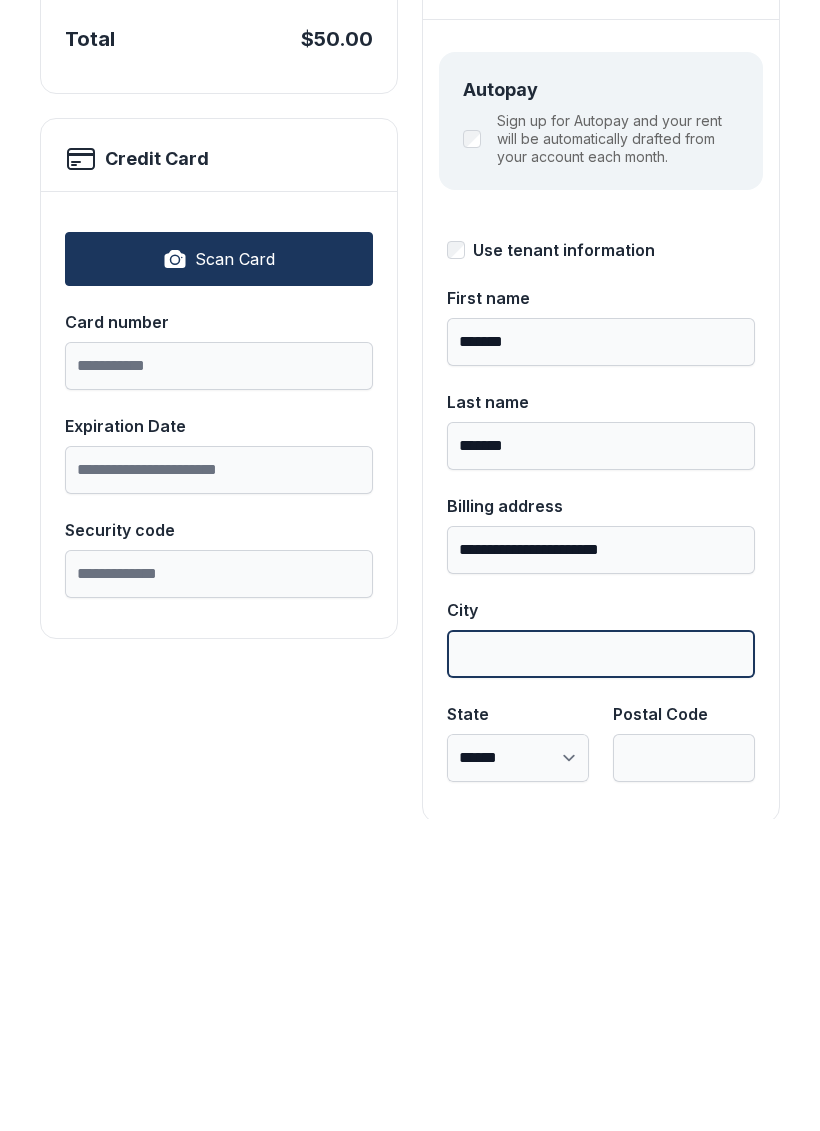 click on "City" at bounding box center [601, 966] 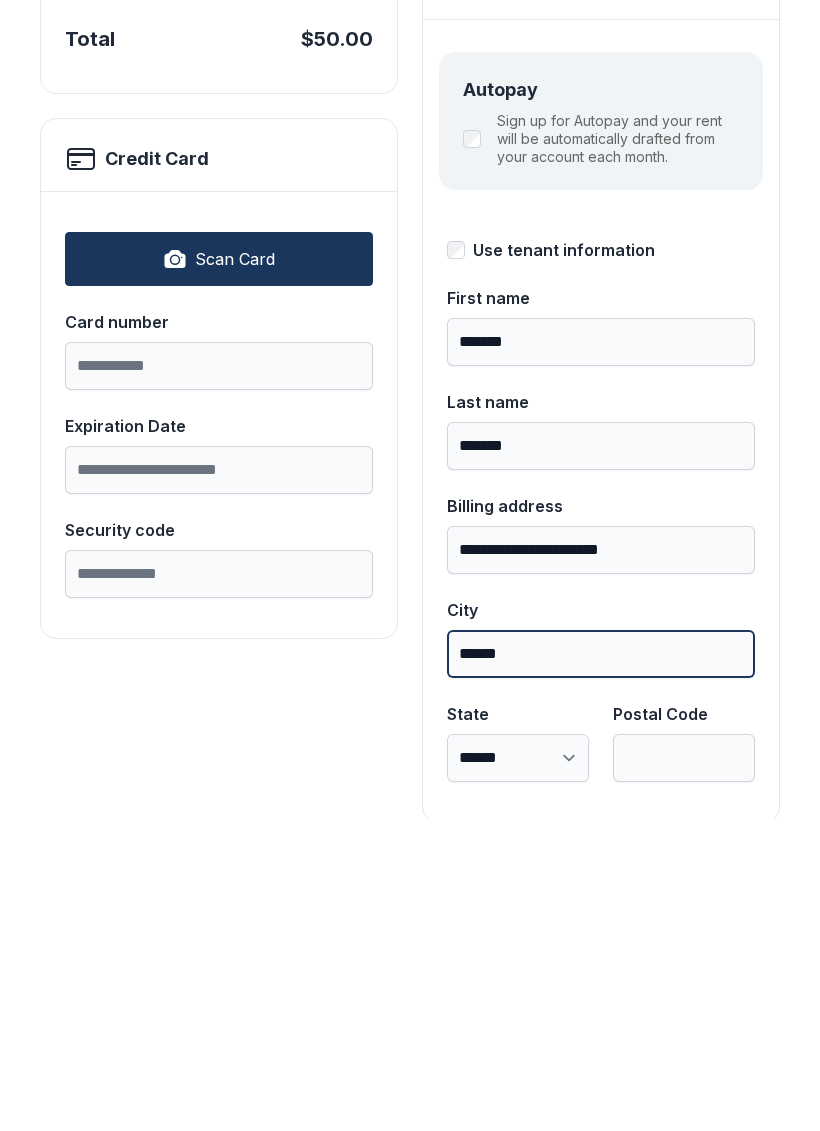 type on "******" 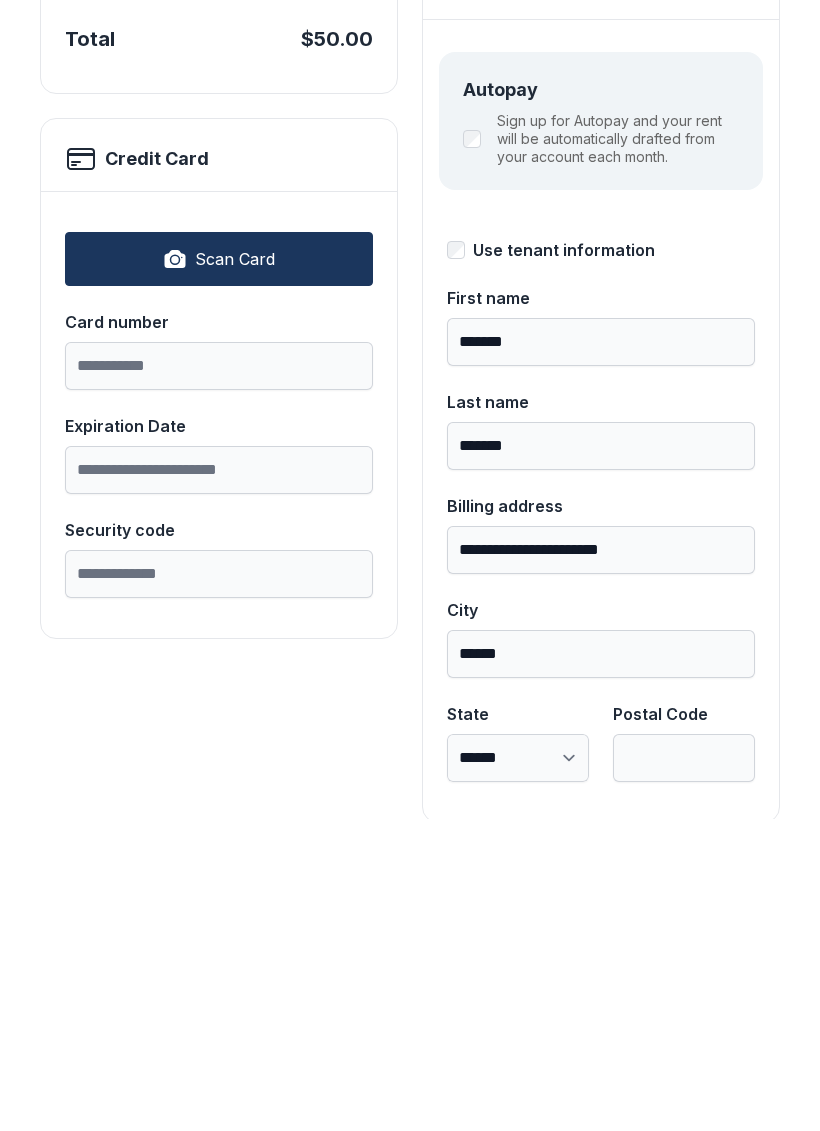 click on "**********" at bounding box center [518, 1070] 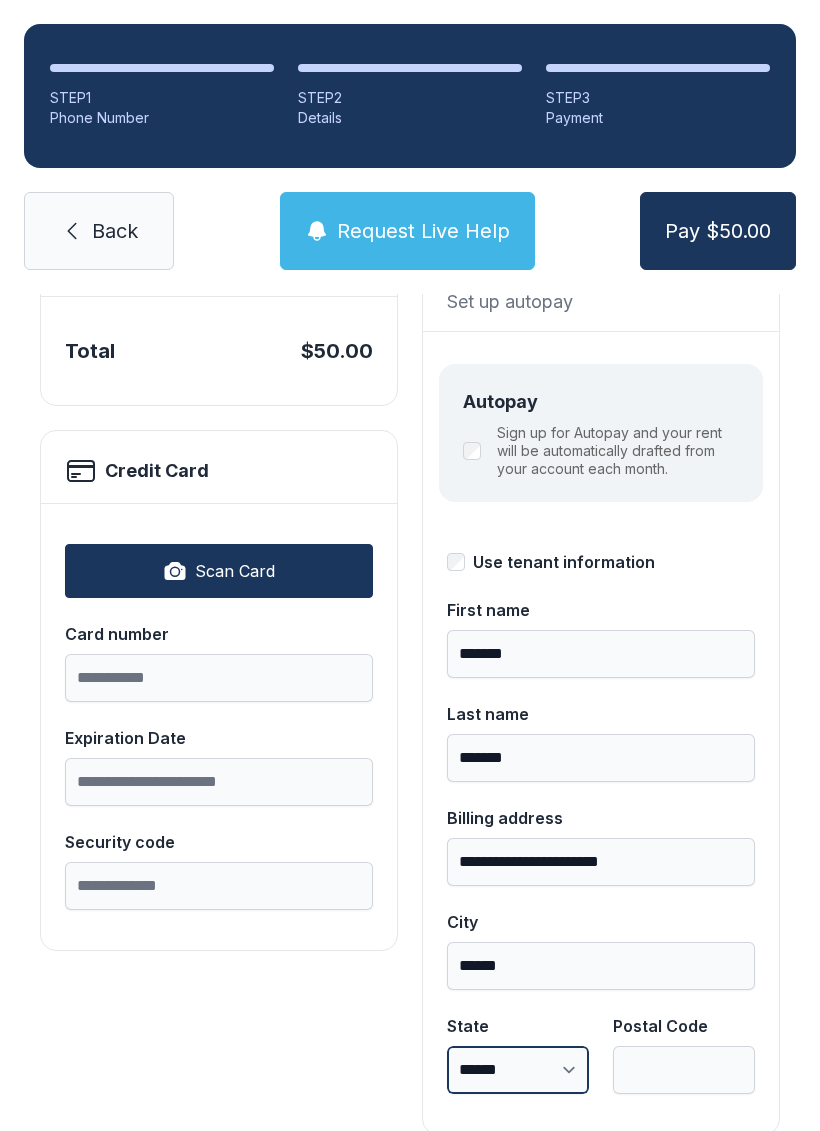 select on "**" 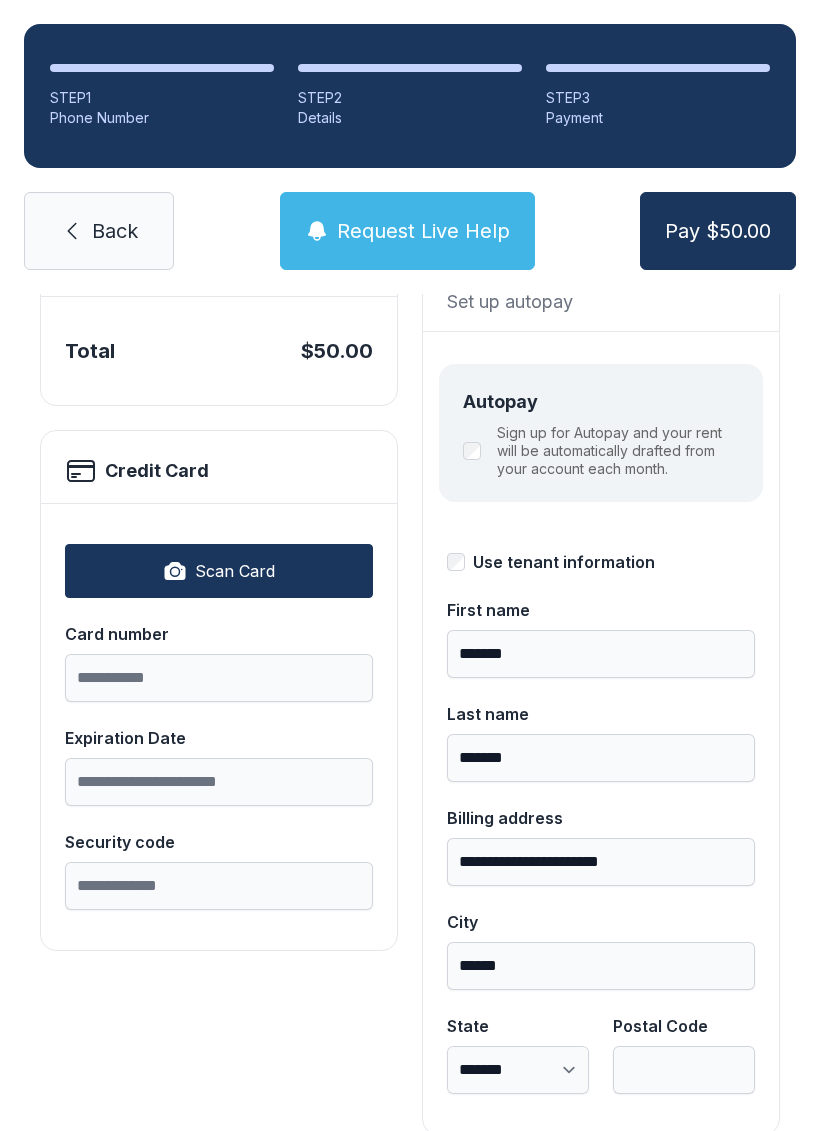 click on "Postal Code" at bounding box center [684, 1070] 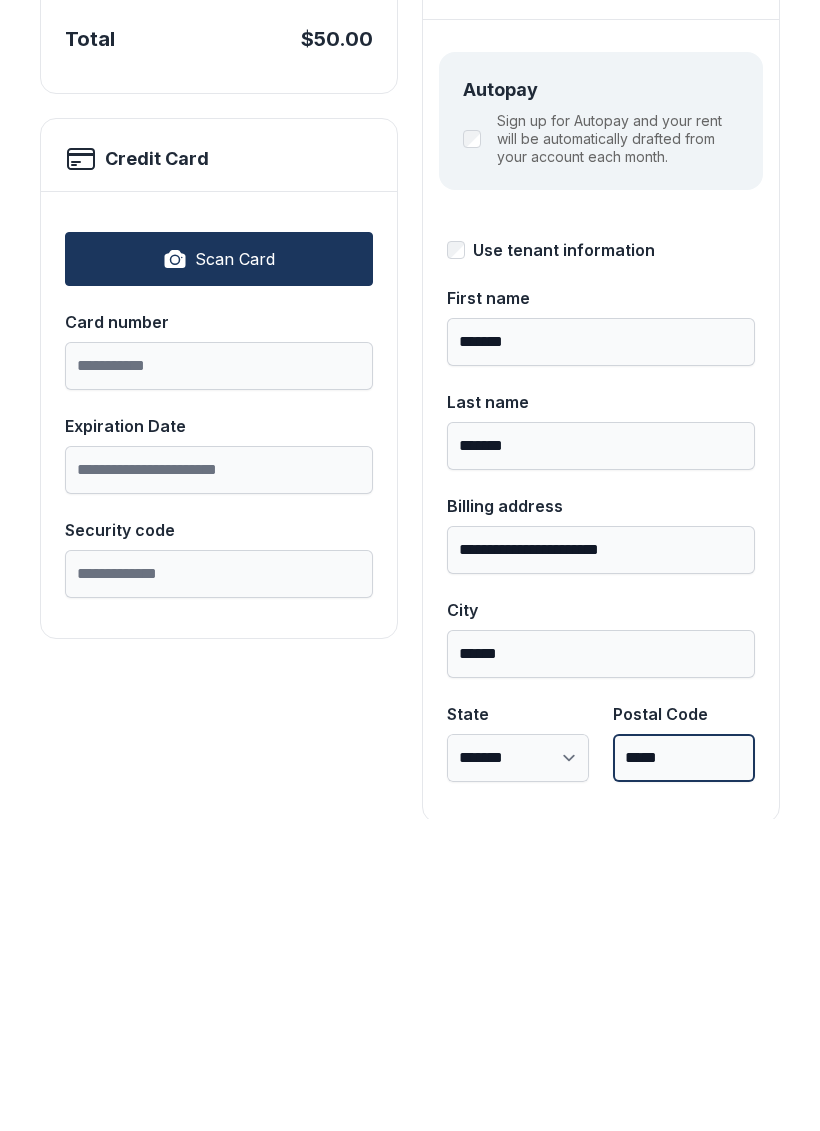 type on "*****" 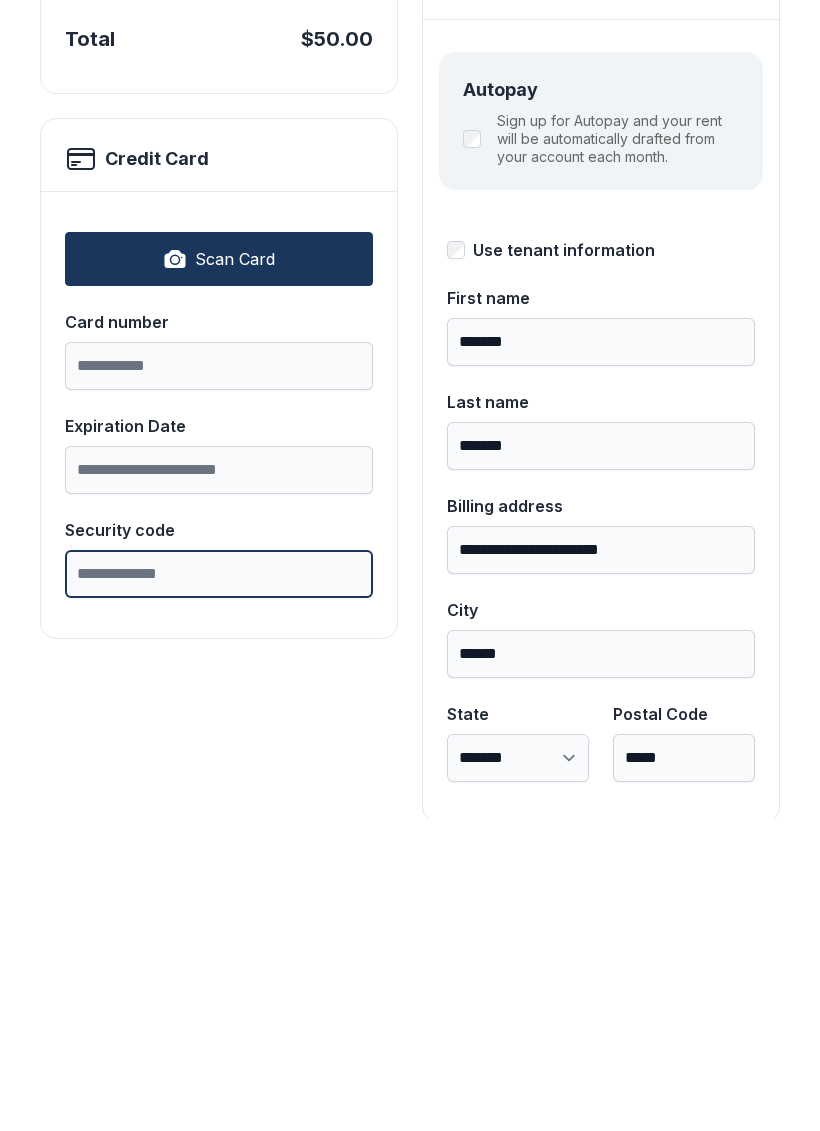 click on "Security code" at bounding box center (219, 886) 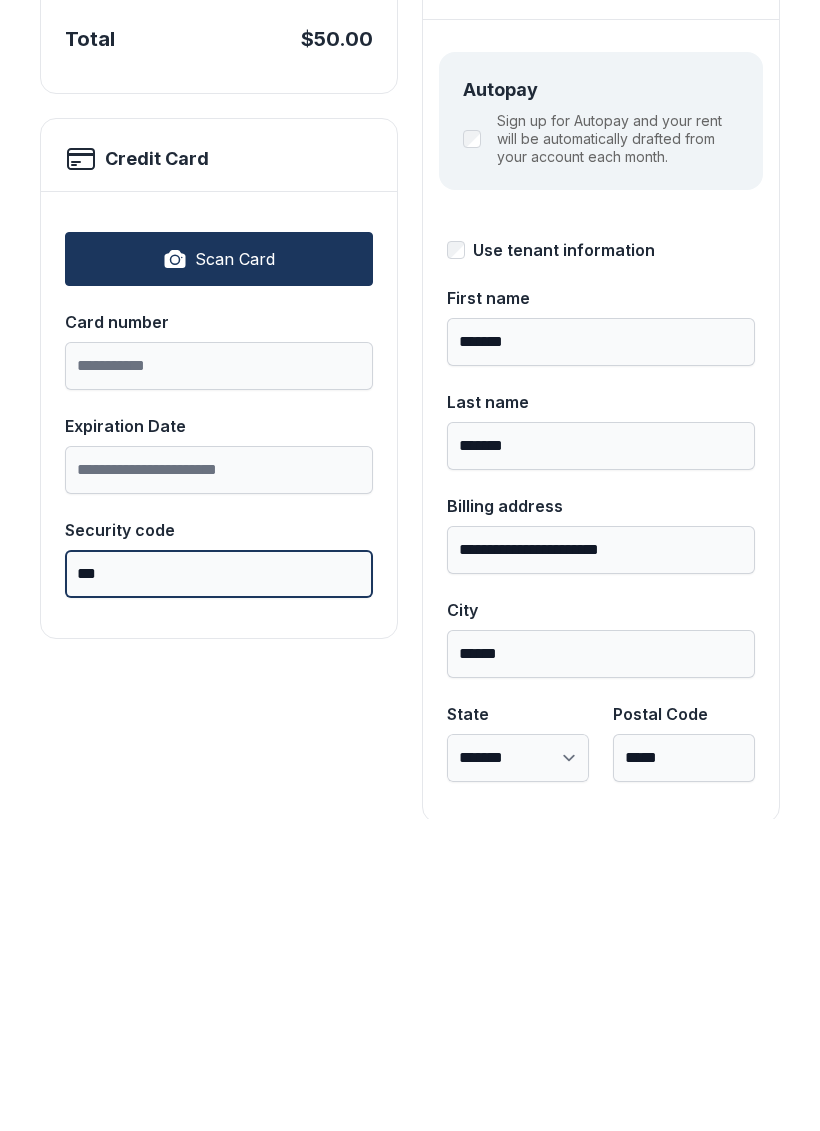 type on "***" 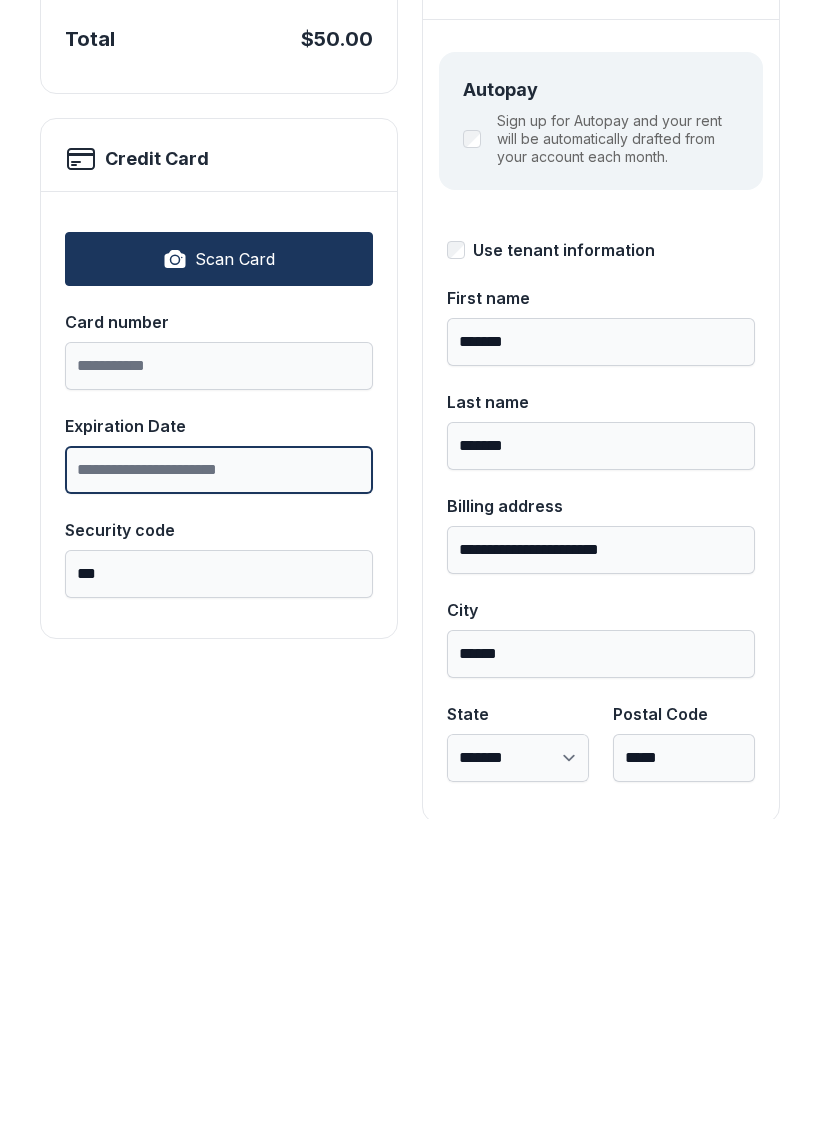 click on "Expiration Date" at bounding box center (219, 782) 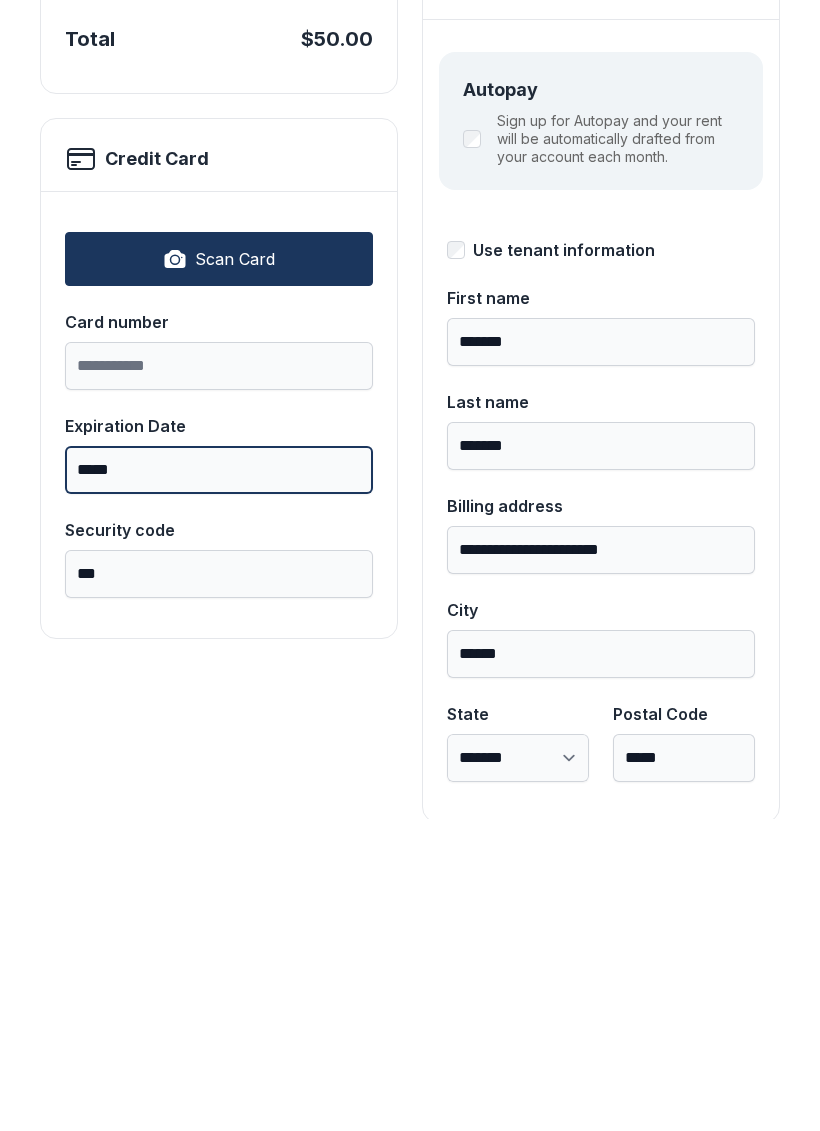 type on "*****" 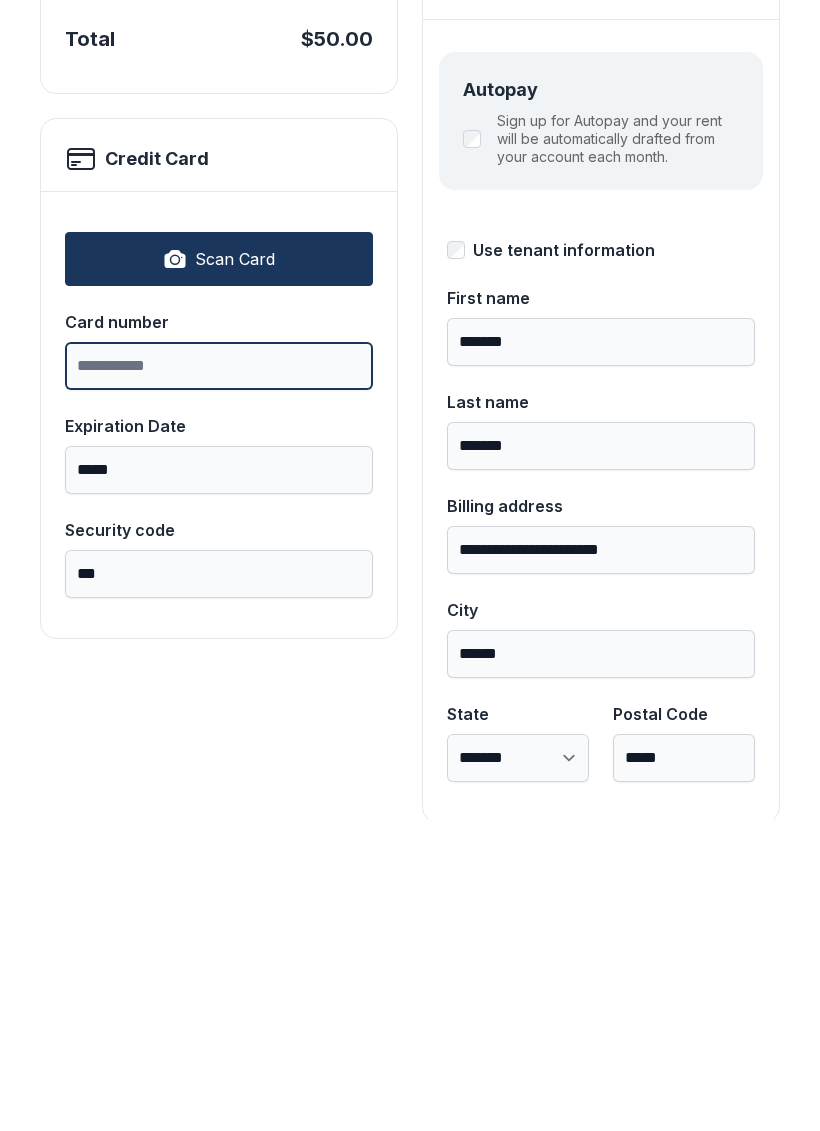 click on "Card number" at bounding box center [219, 678] 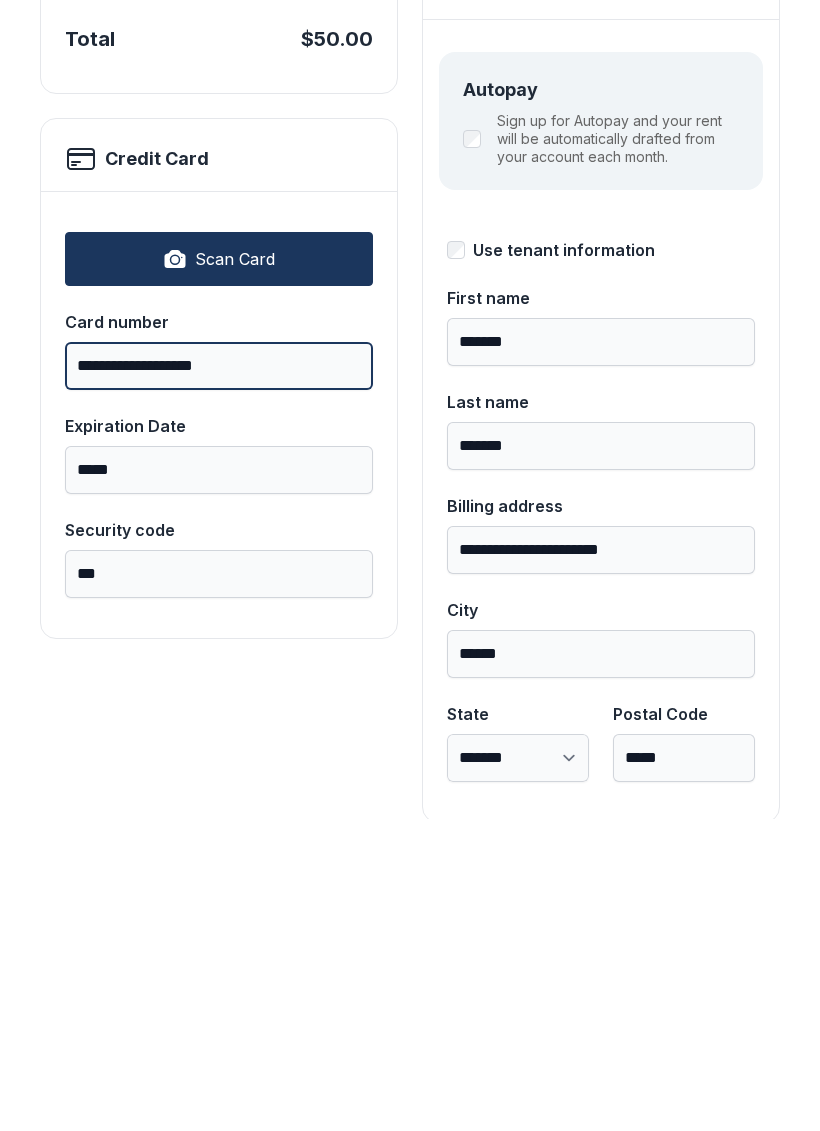 type on "**********" 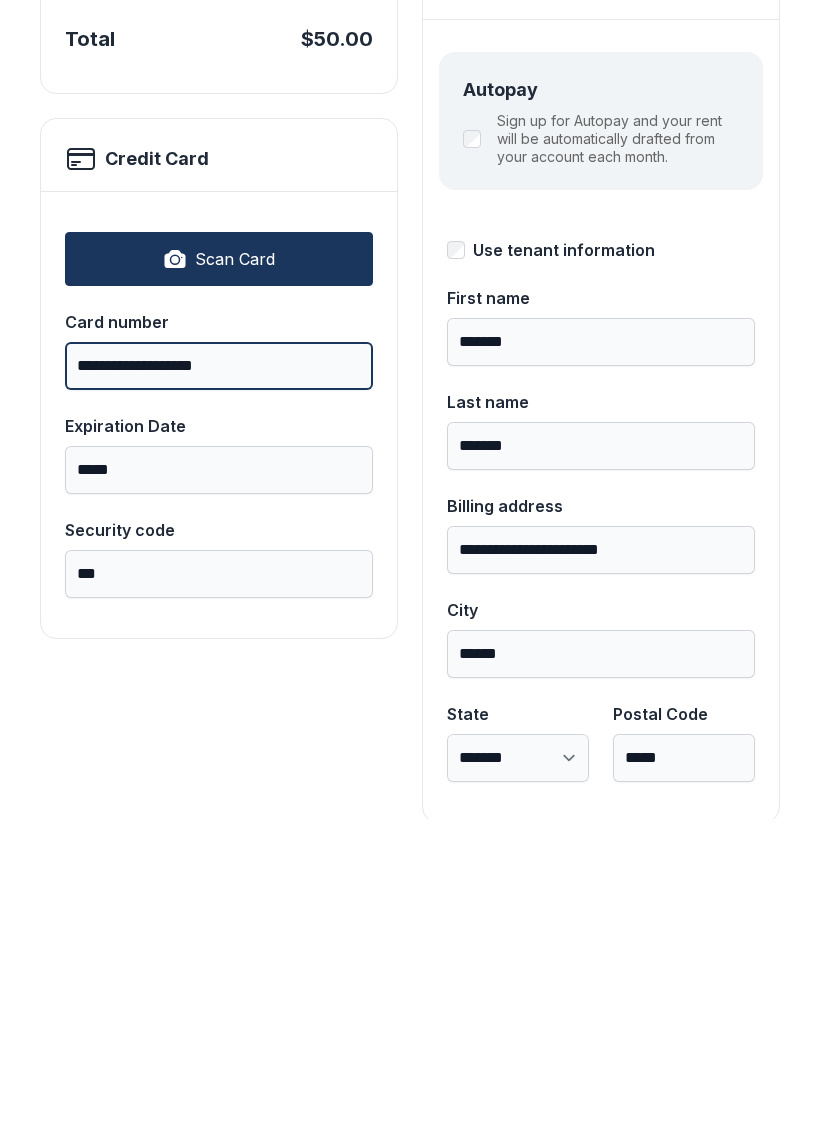 click on "Pay $50.00" at bounding box center (718, 231) 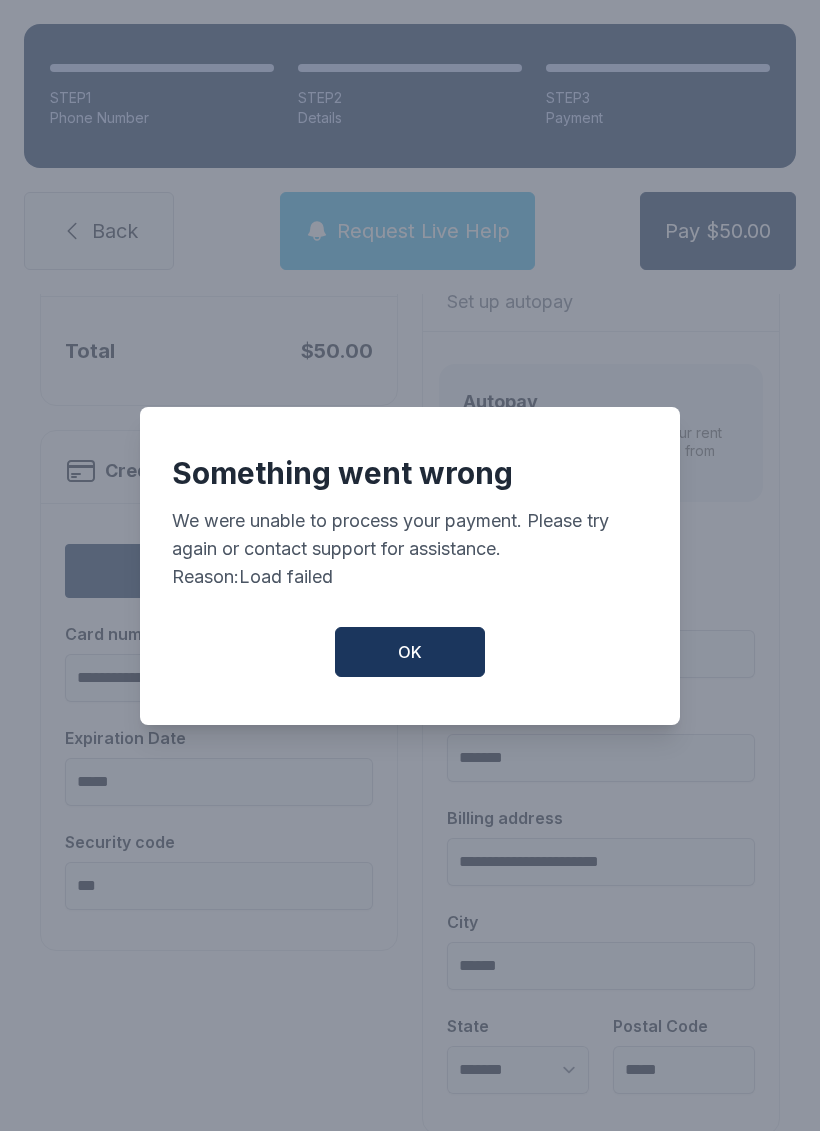click on "OK" at bounding box center [410, 652] 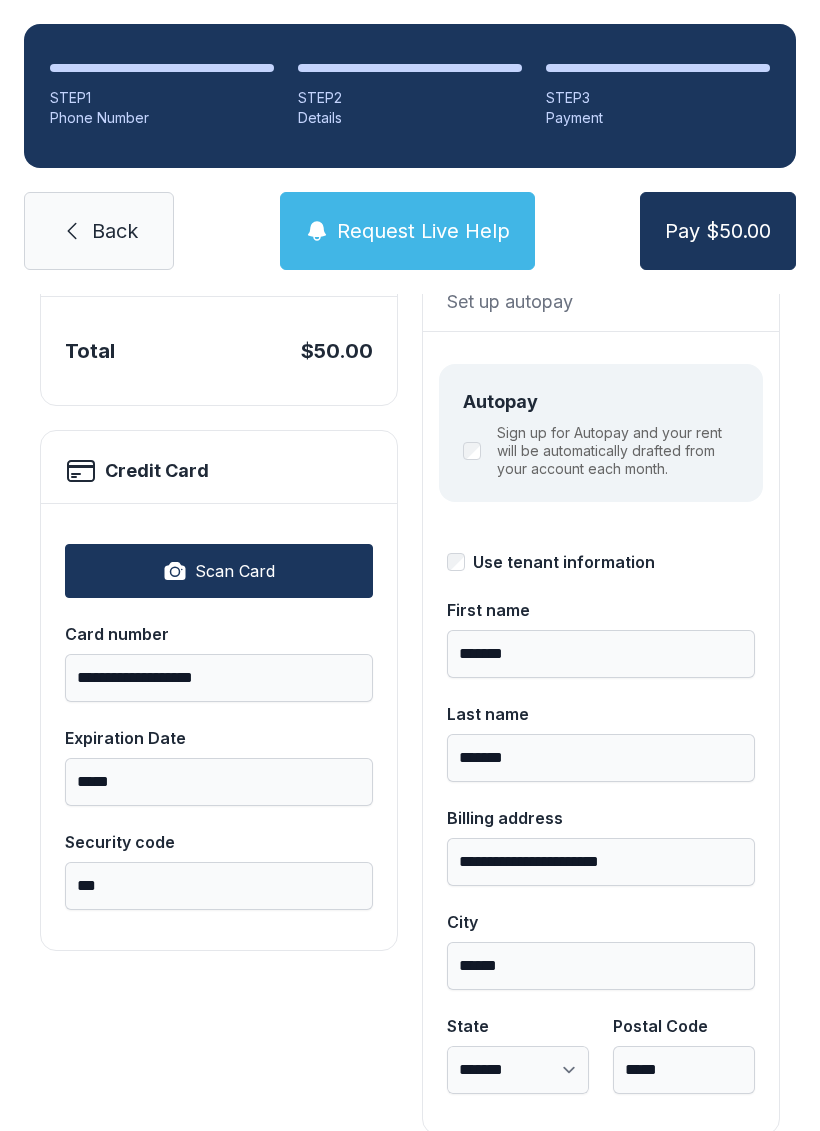 click on "Scan Card" at bounding box center [235, 571] 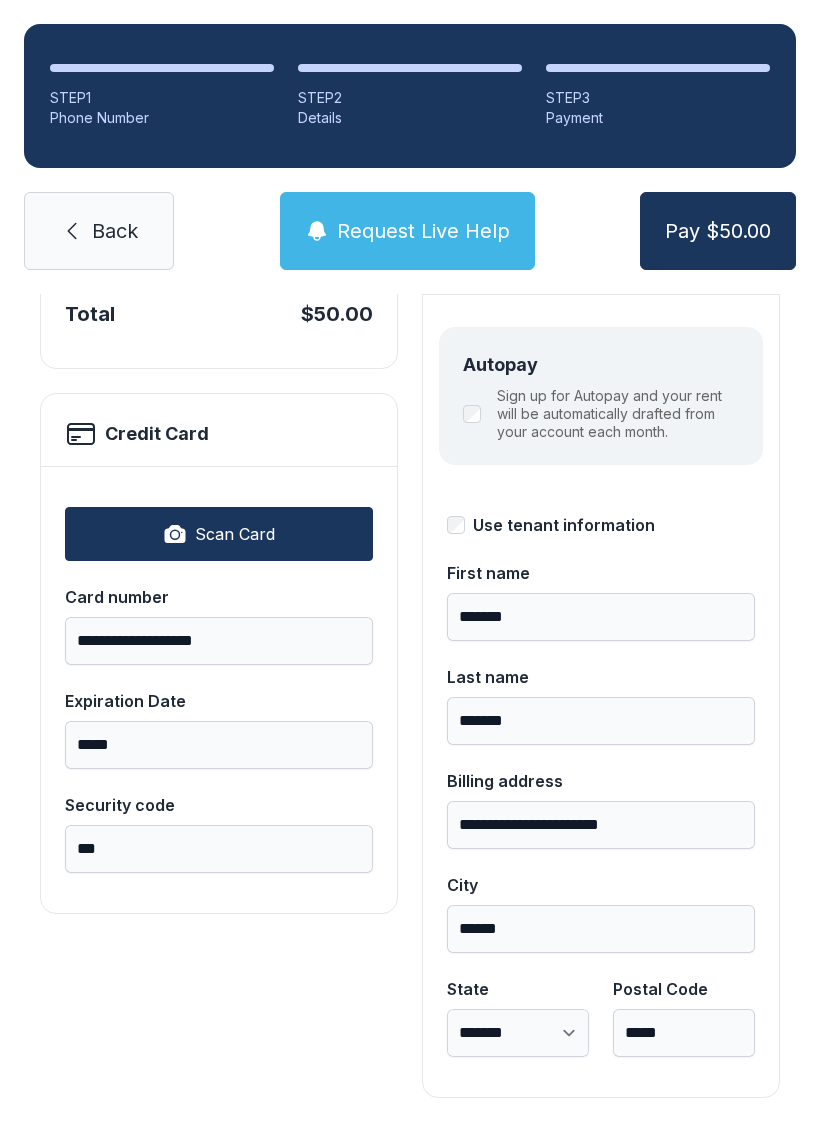 scroll, scrollTop: 218, scrollLeft: 0, axis: vertical 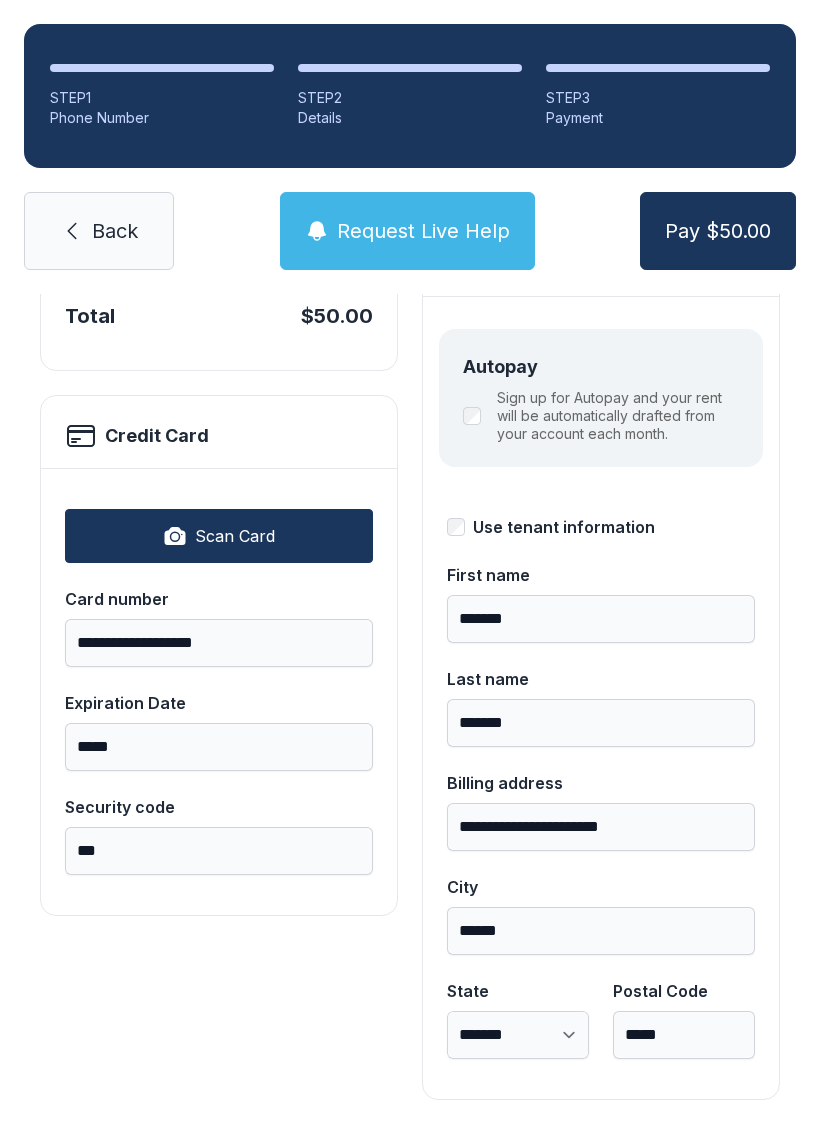 click on "Pay $50.00" at bounding box center (718, 231) 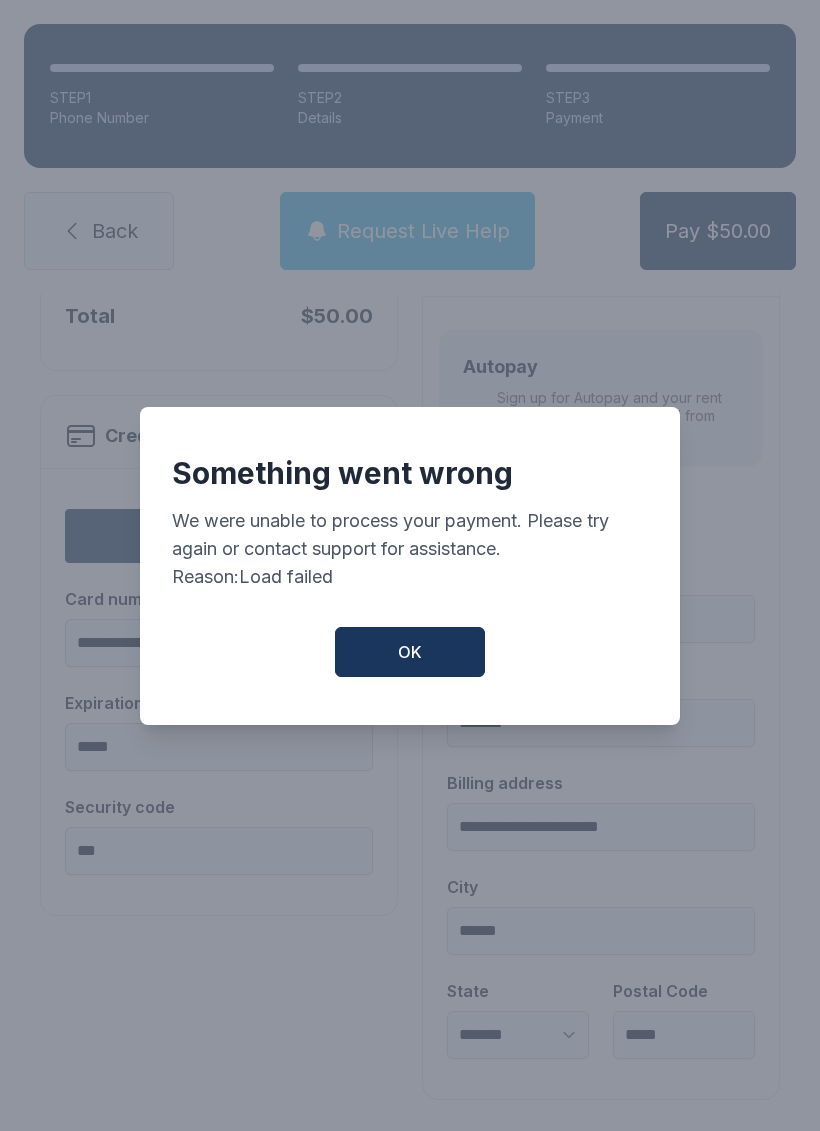 click on "OK" at bounding box center (410, 652) 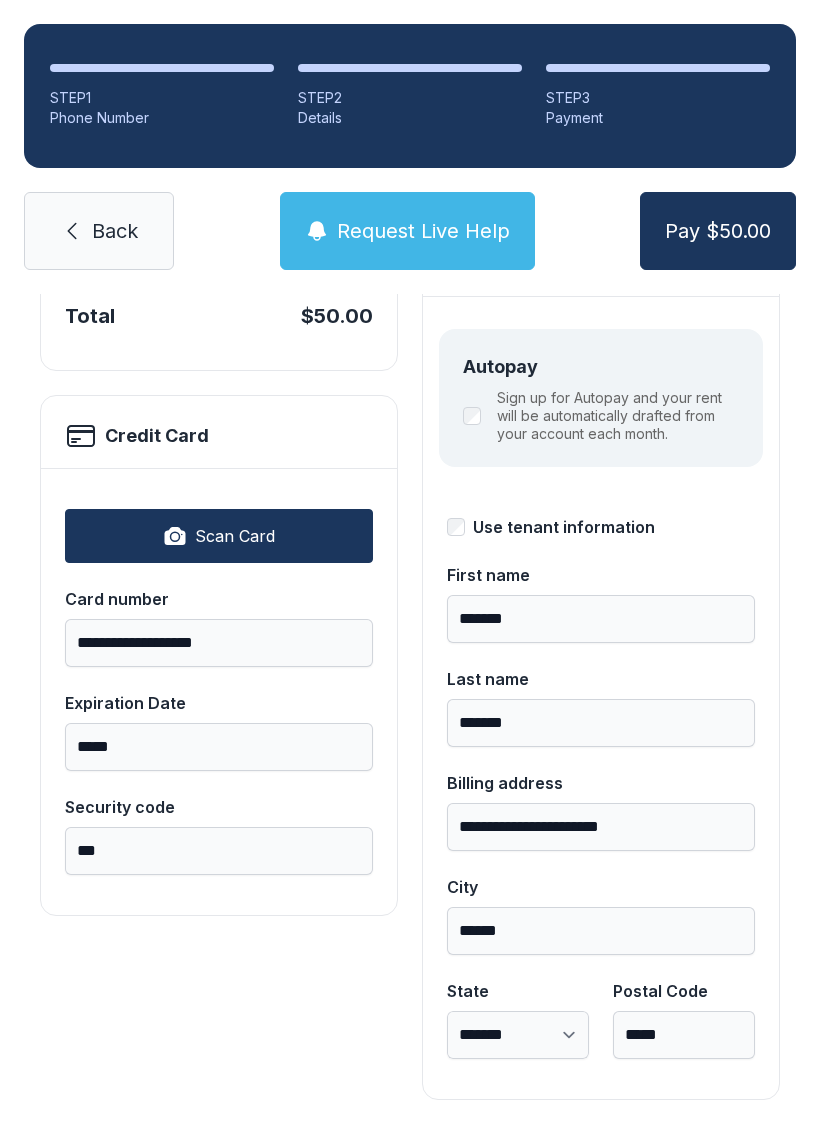 click on "Request Live Help" at bounding box center [407, 231] 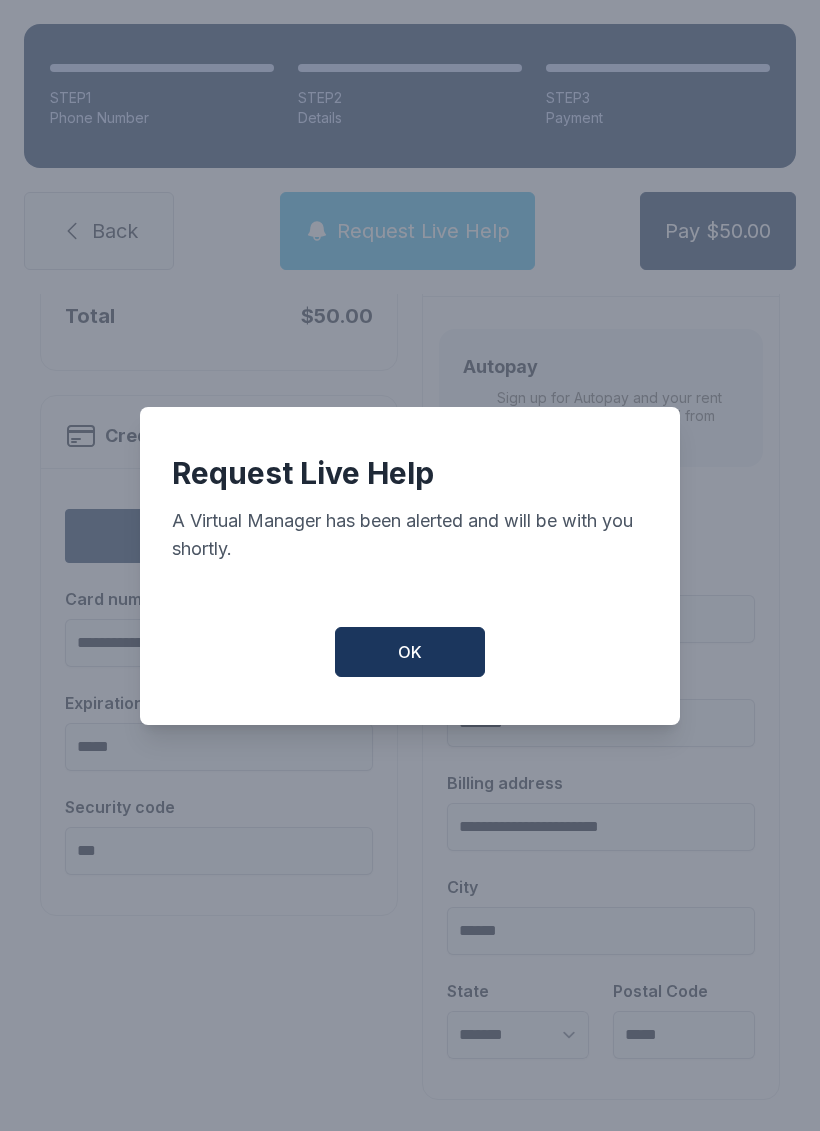 click on "OK" at bounding box center (410, 652) 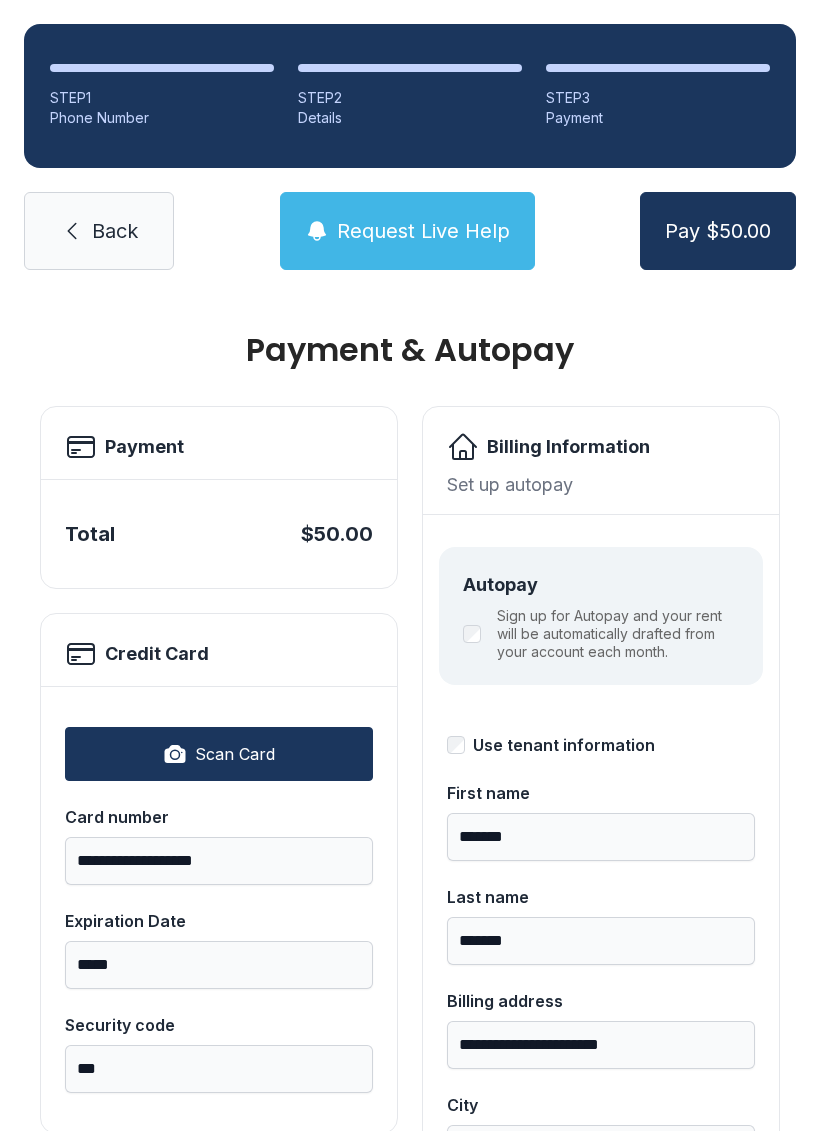 scroll, scrollTop: 0, scrollLeft: 0, axis: both 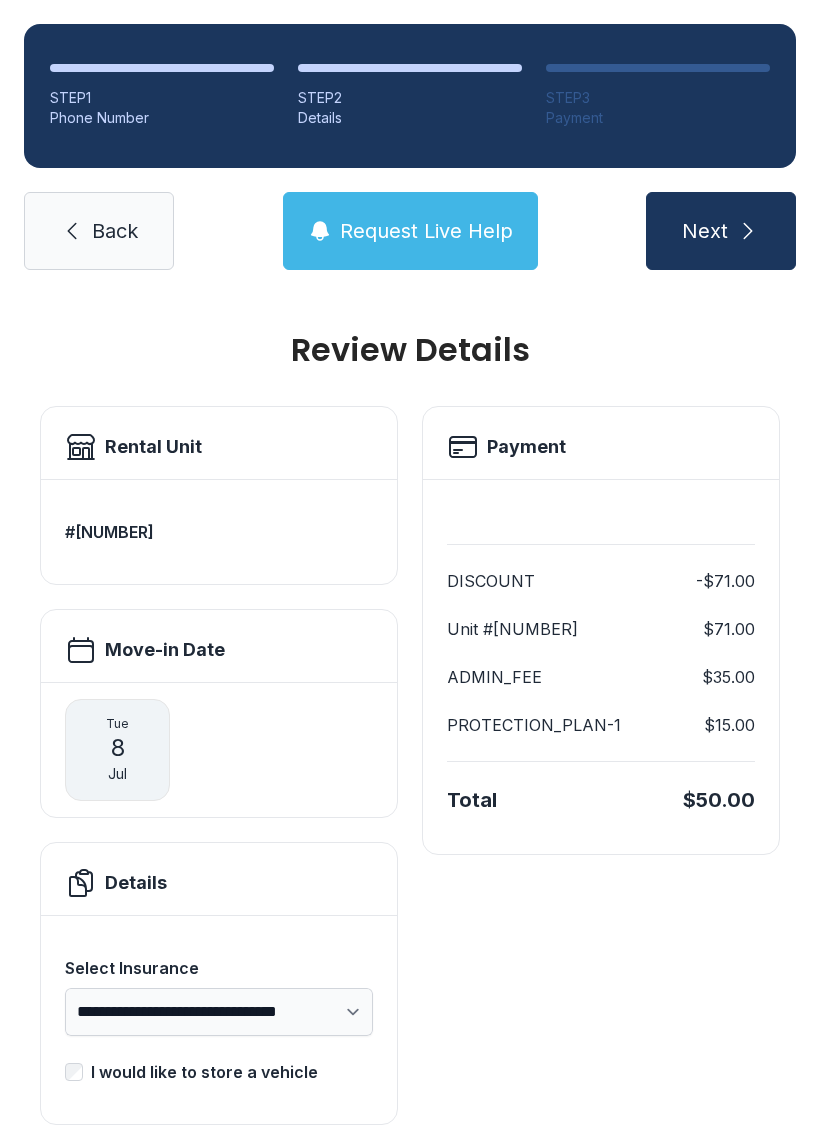 click on "Back" at bounding box center (99, 231) 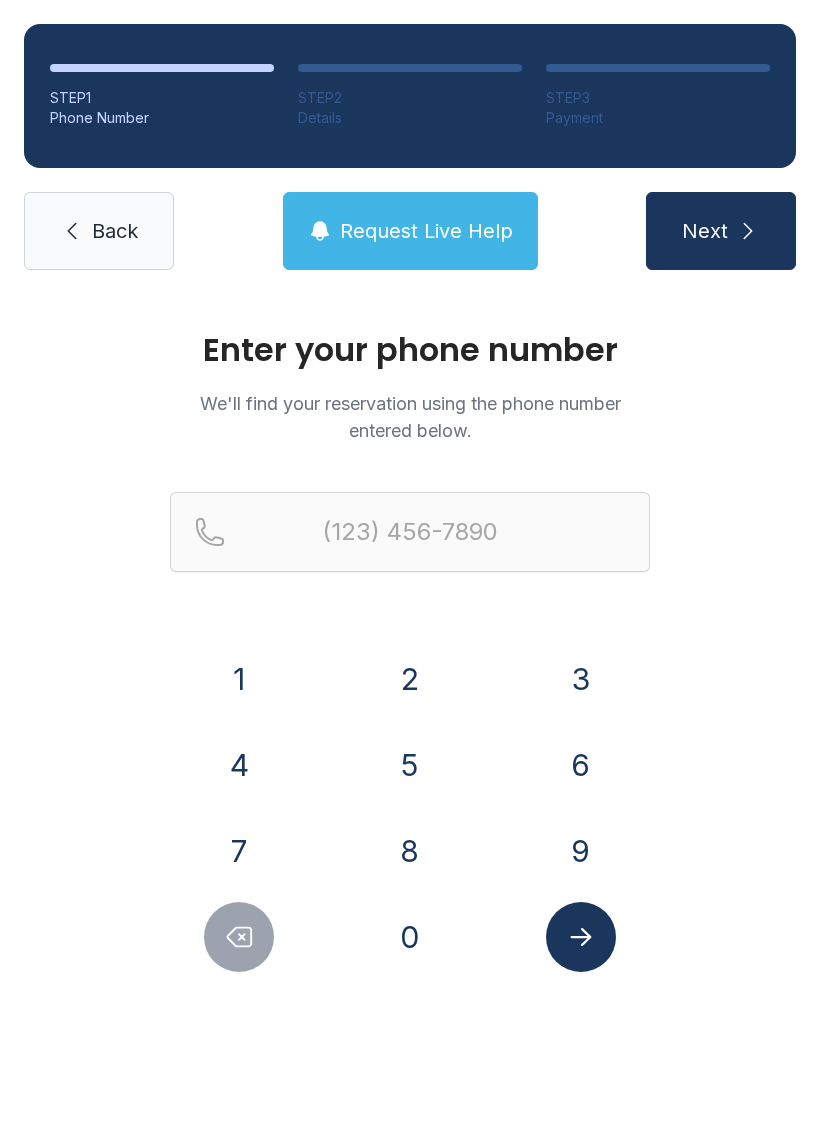 click at bounding box center (72, 231) 